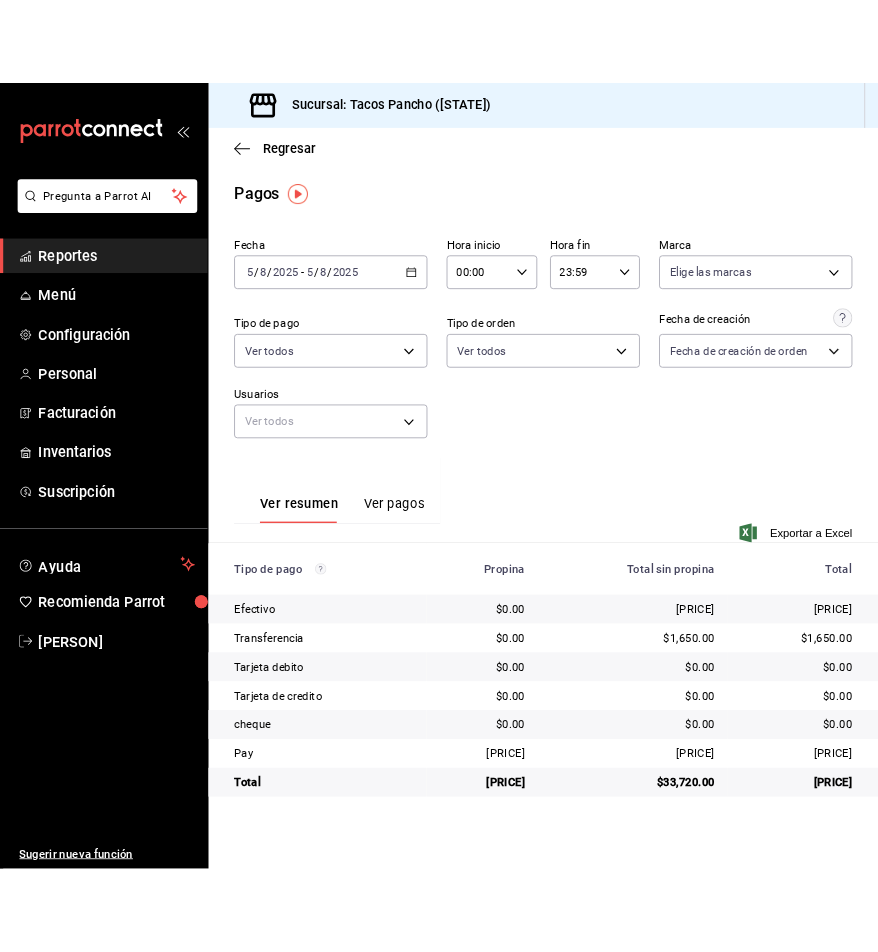 scroll, scrollTop: 0, scrollLeft: 0, axis: both 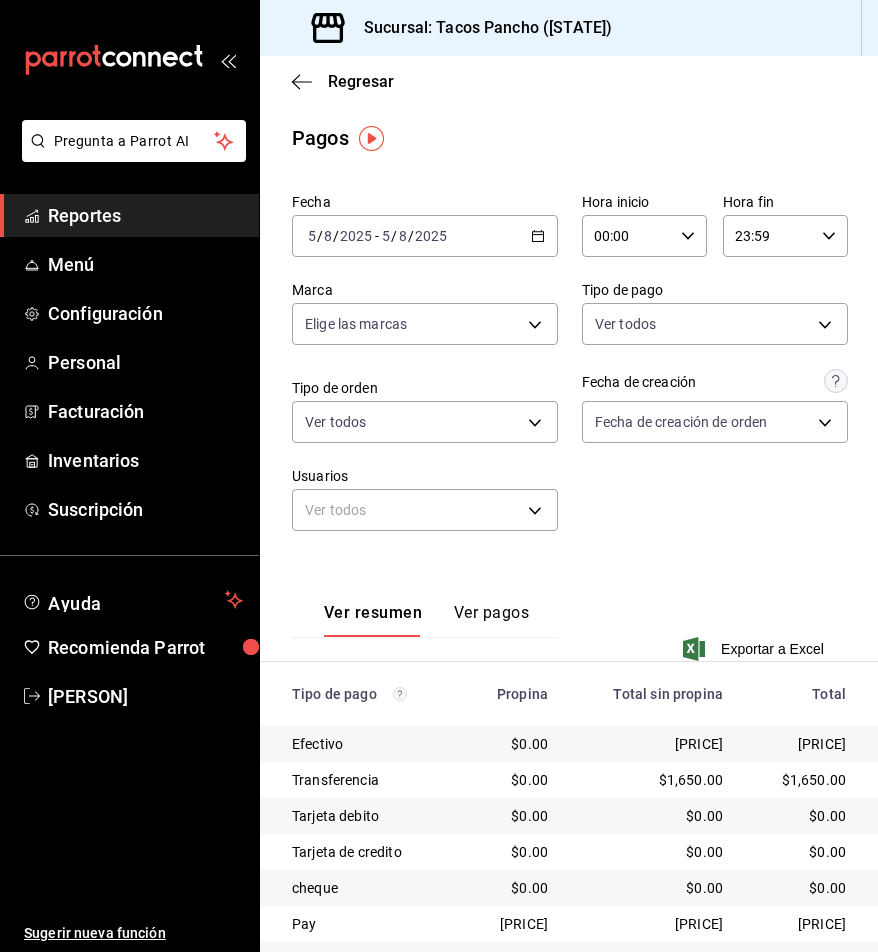 click on "Reportes" at bounding box center [145, 215] 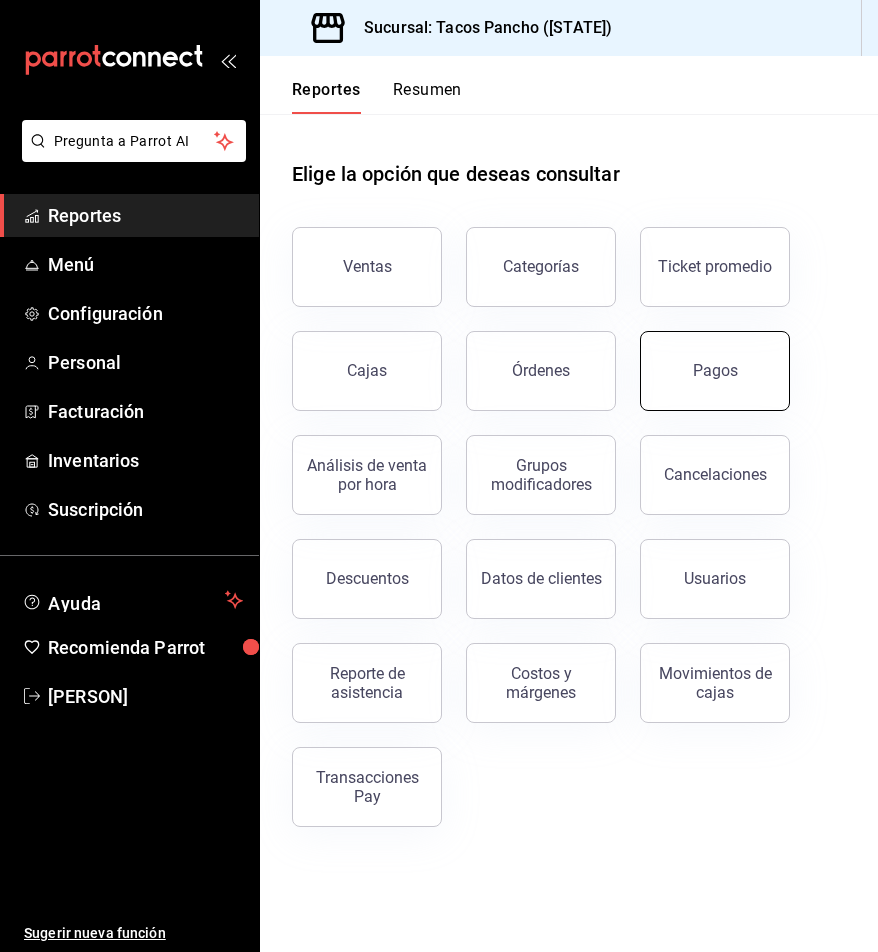 click on "Pagos" at bounding box center (715, 371) 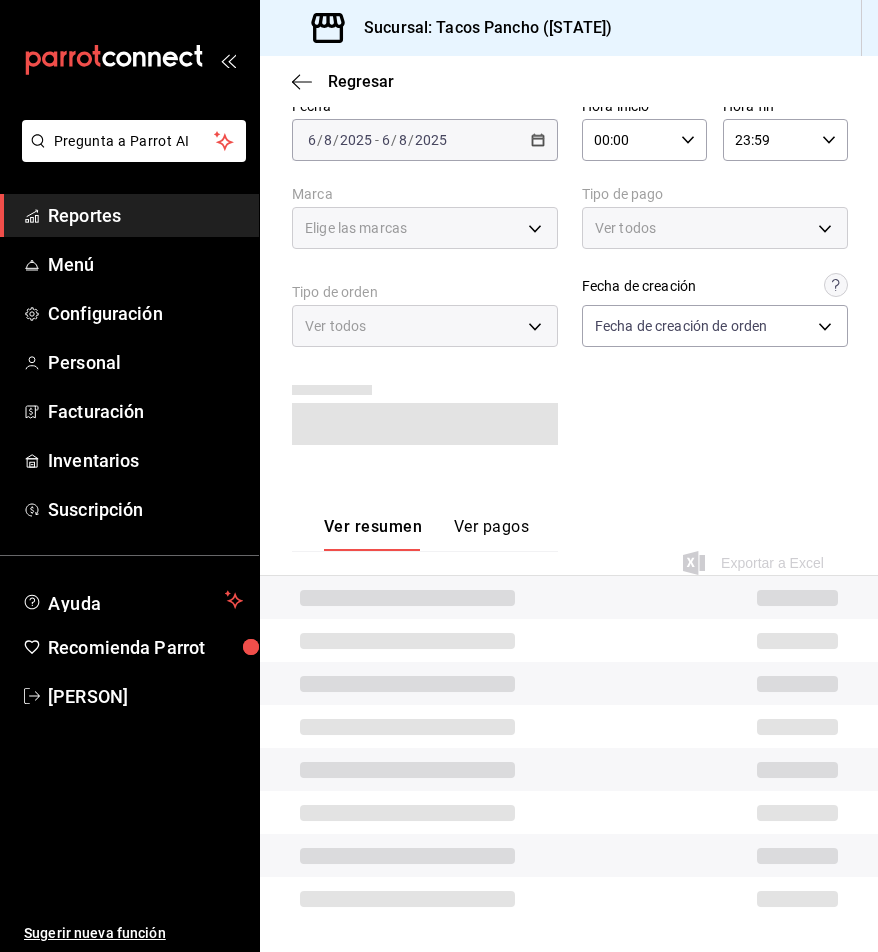 scroll, scrollTop: 96, scrollLeft: 0, axis: vertical 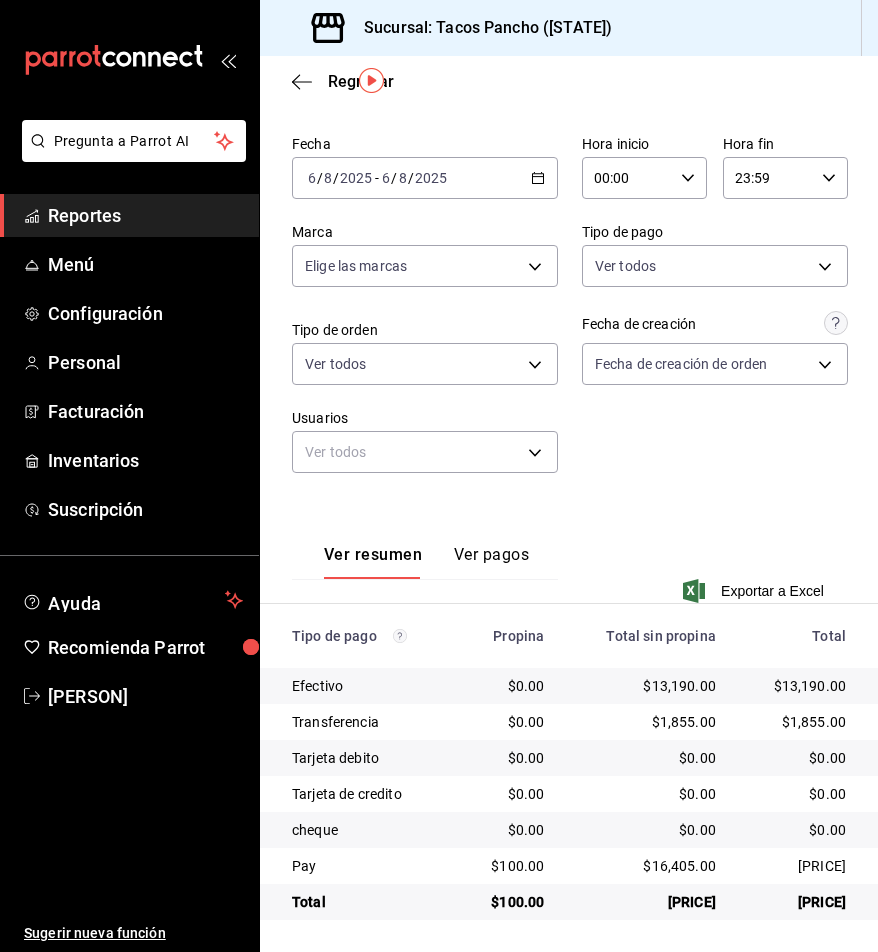 click on "2025-08-06 6 / 8 / 2025 - 2025-08-06 6 / 8 / 2025" at bounding box center (425, 178) 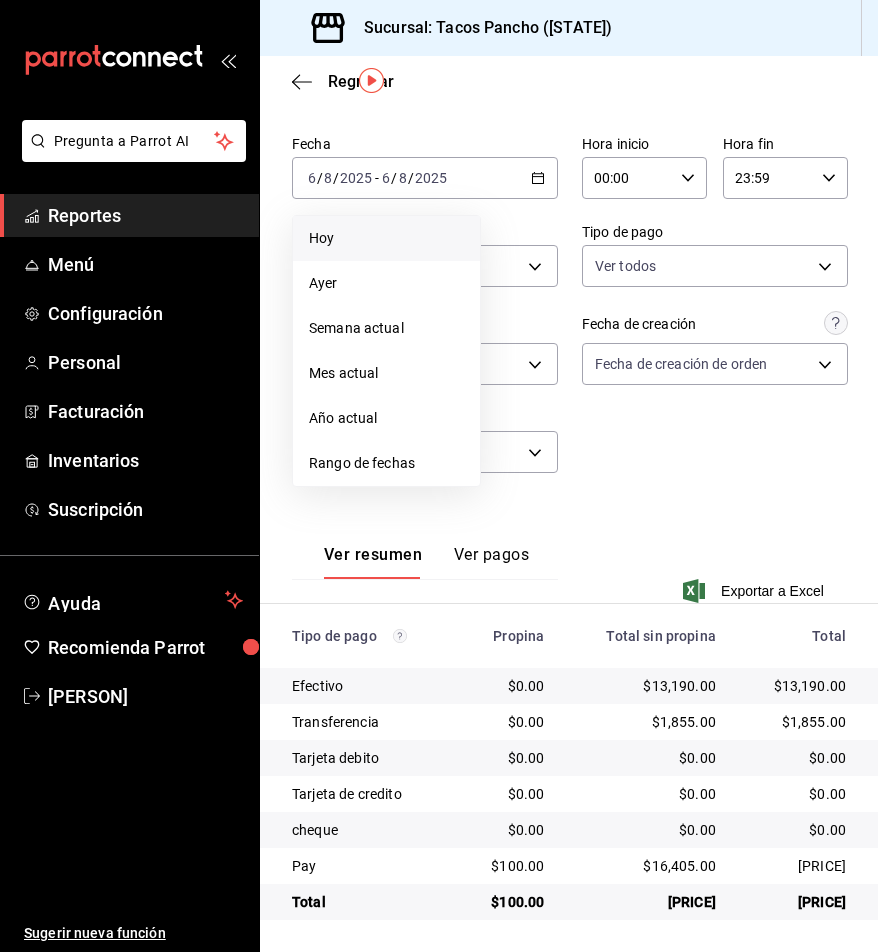 click on "Hoy" at bounding box center (386, 238) 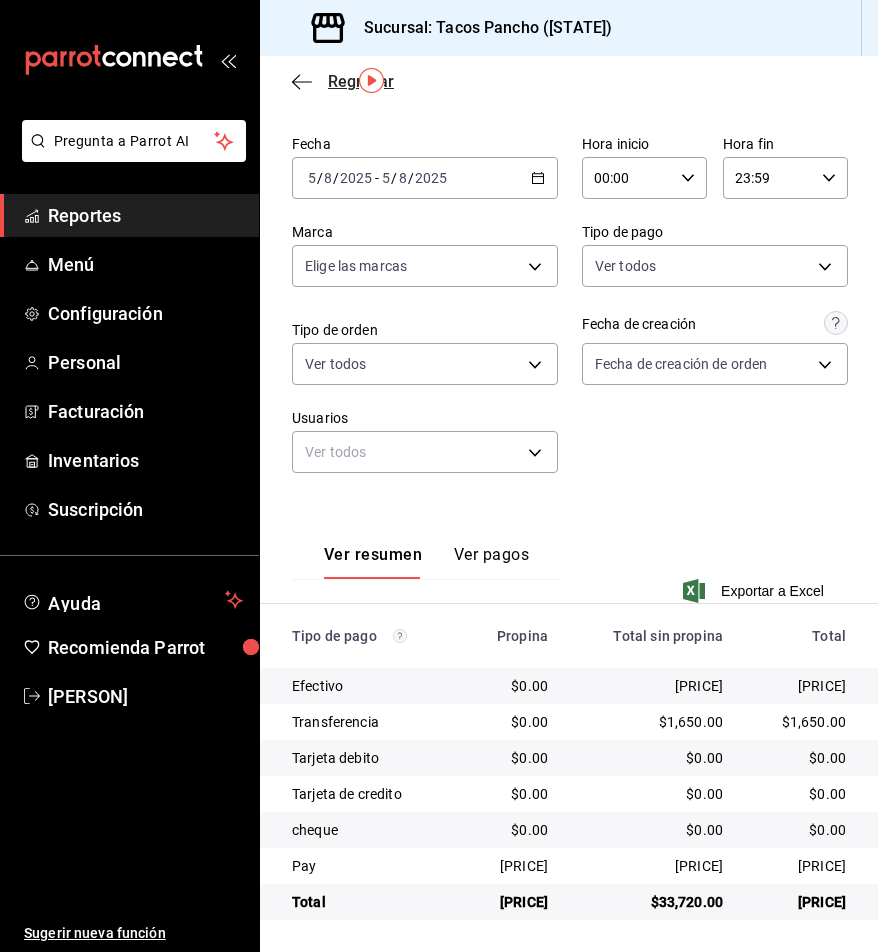drag, startPoint x: 318, startPoint y: 130, endPoint x: 305, endPoint y: 86, distance: 45.88028 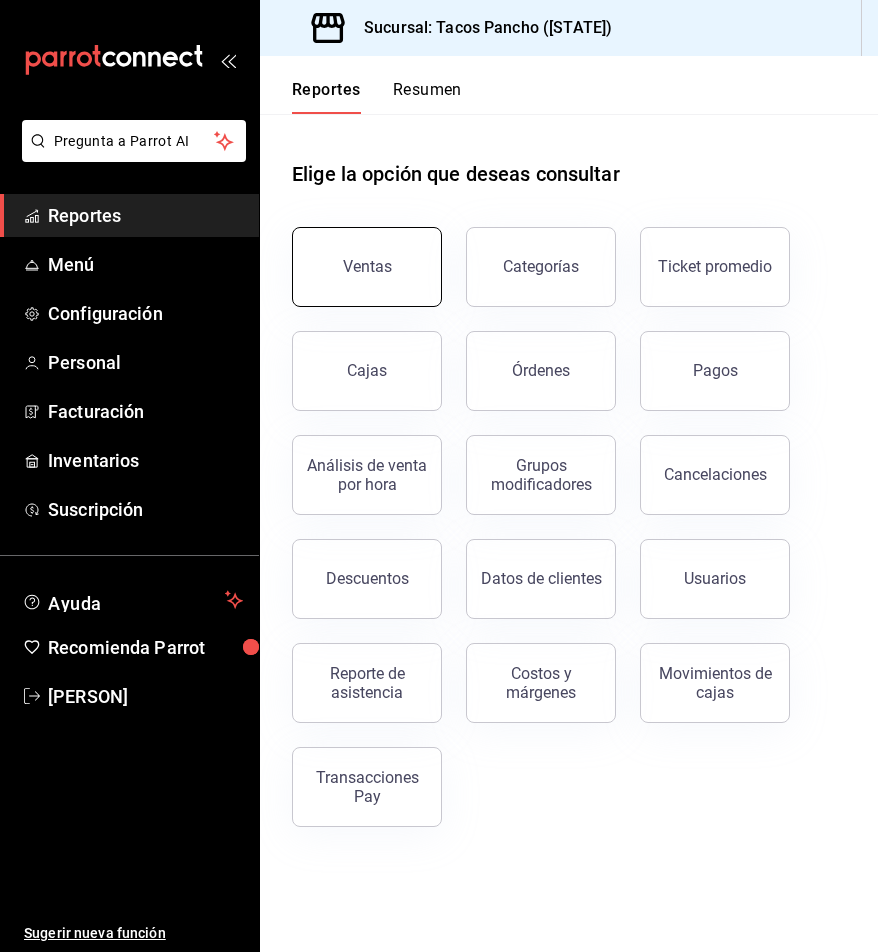 click on "Ventas" at bounding box center [367, 267] 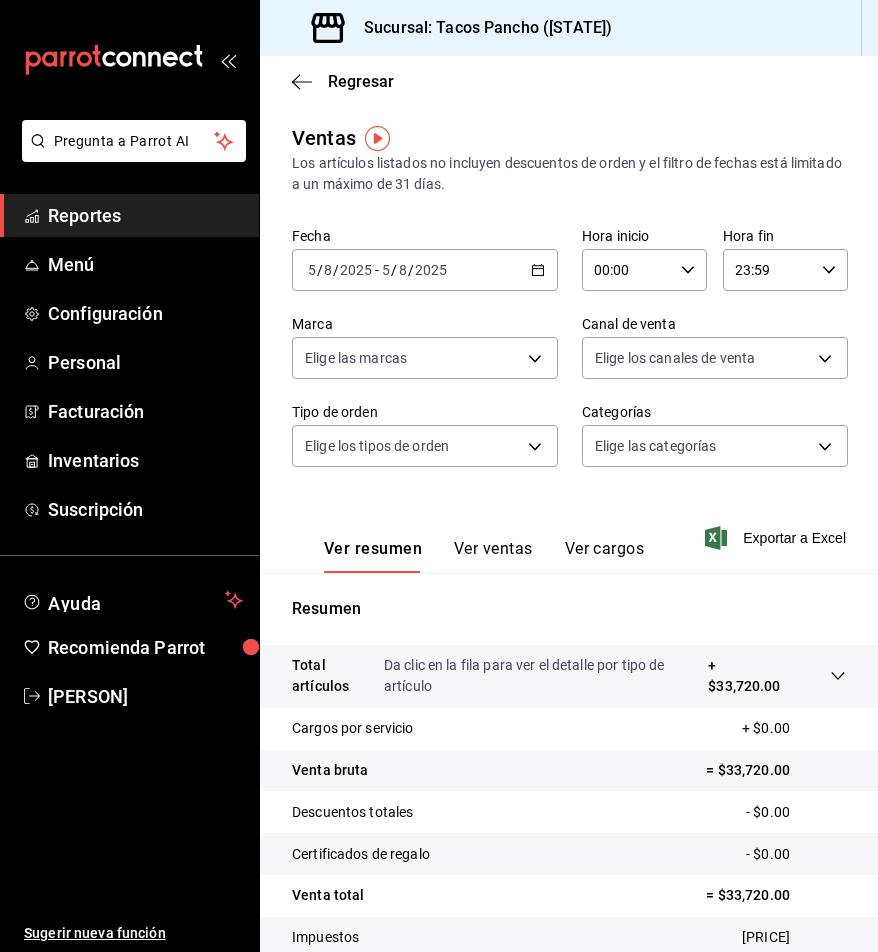 click on "2025-08-05 5 / 8 / 2025 - 2025-08-05 5 / 8 / 2025" at bounding box center (425, 270) 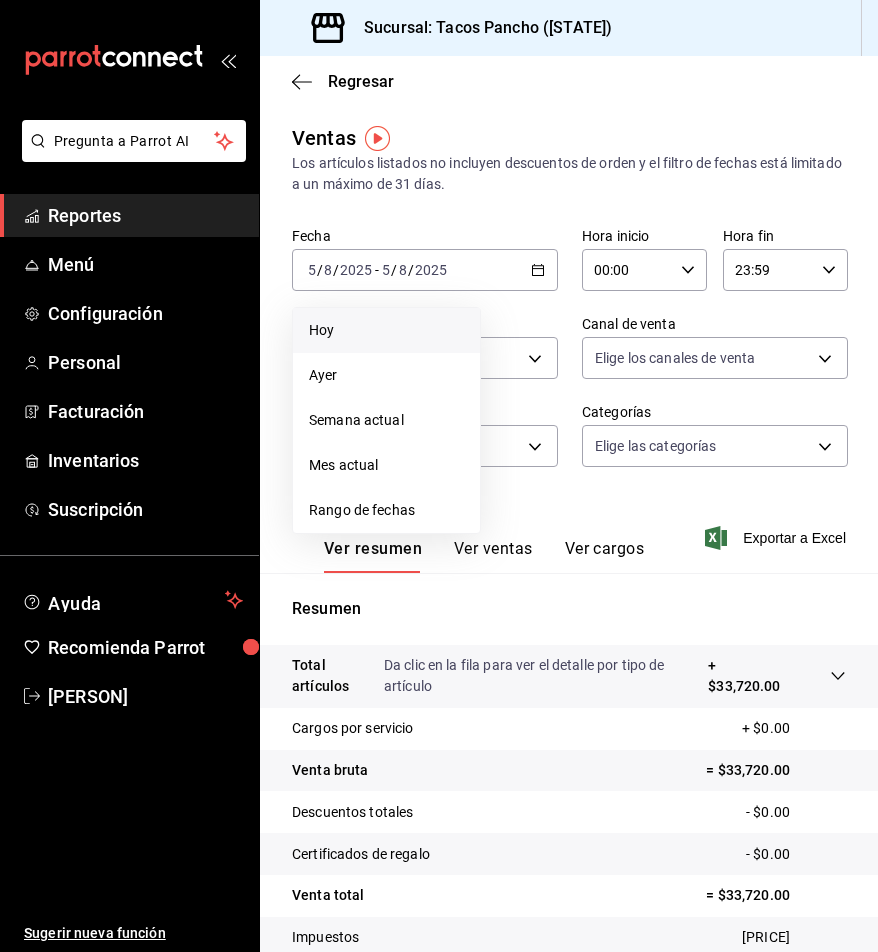 click on "Hoy" at bounding box center [386, 330] 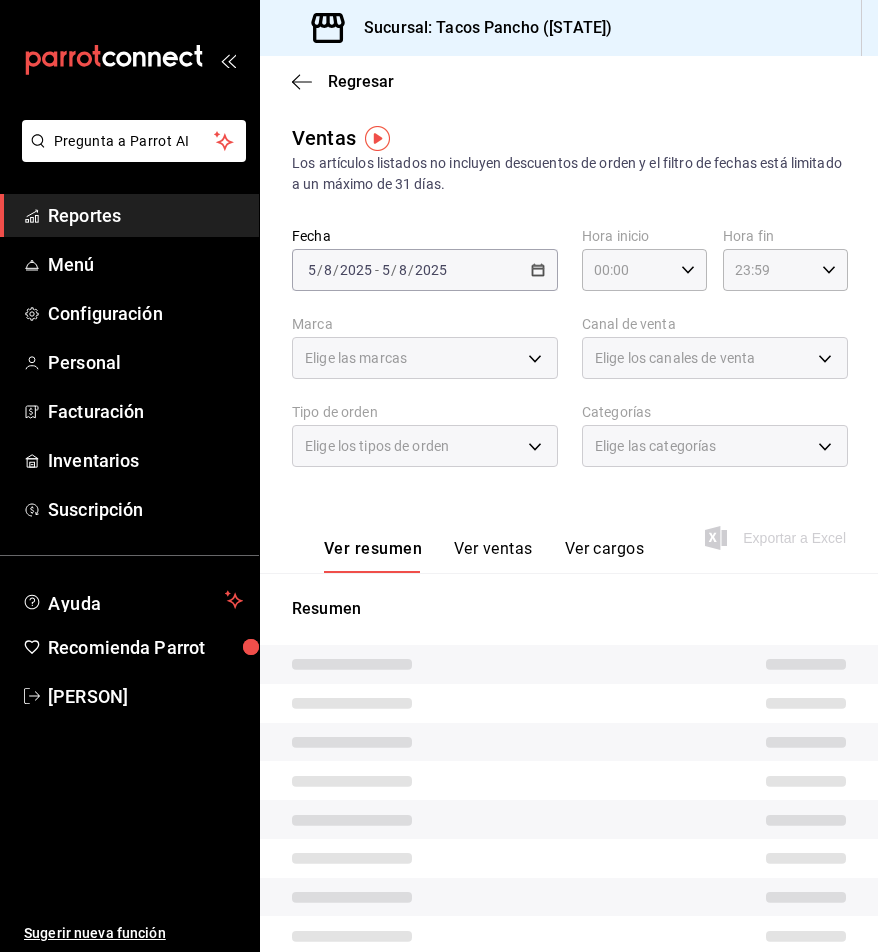 click on "2025-08-05 5 / 8 / 2025 - 2025-08-05 5 / 8 / 2025" at bounding box center [425, 270] 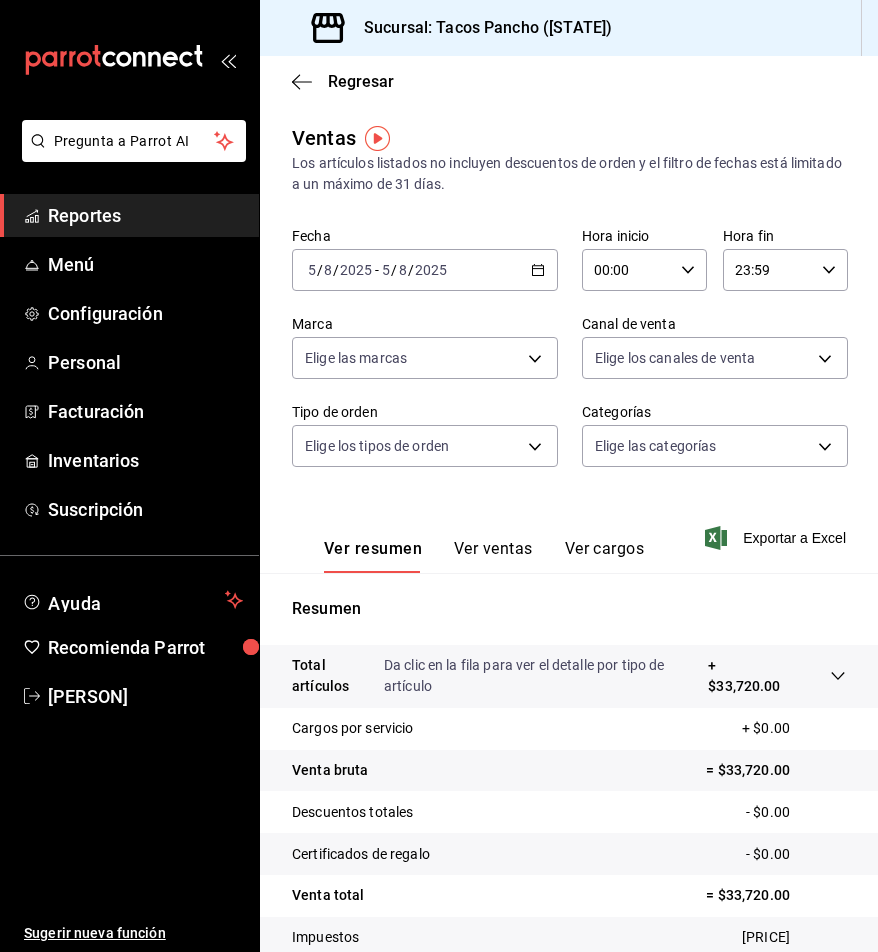 click on "2025-08-05 5 / 8 / 2025 - 2025-08-05 5 / 8 / 2025" at bounding box center (425, 270) 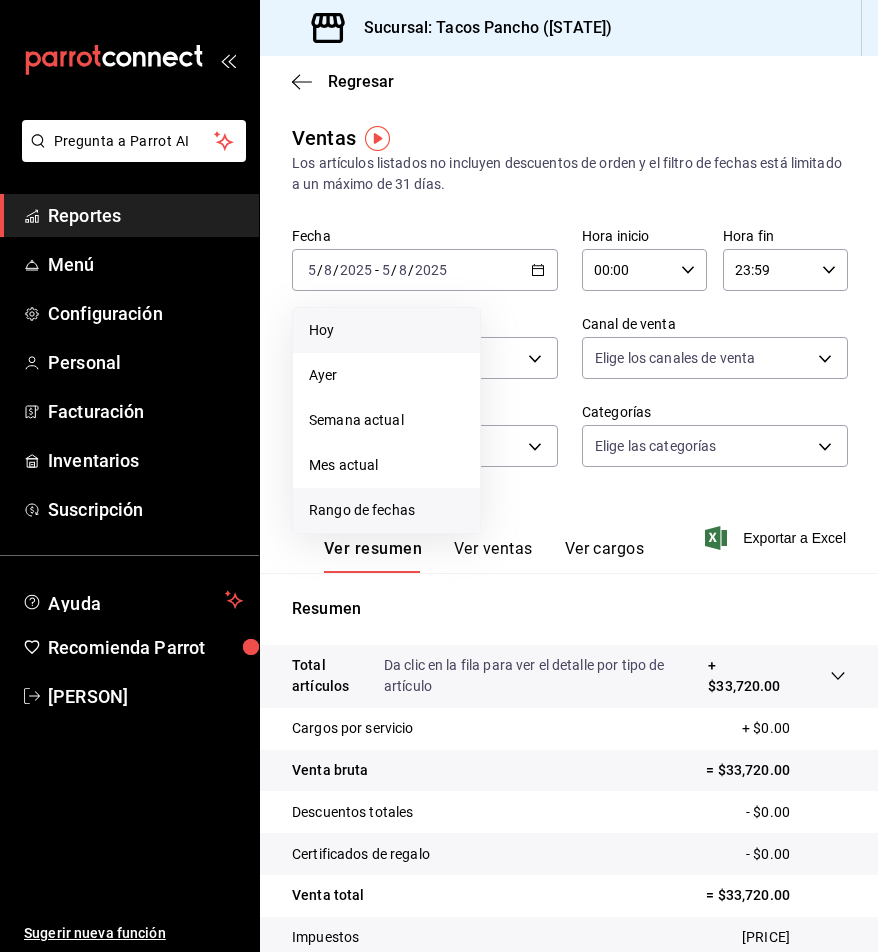 click on "Rango de fechas" at bounding box center (386, 510) 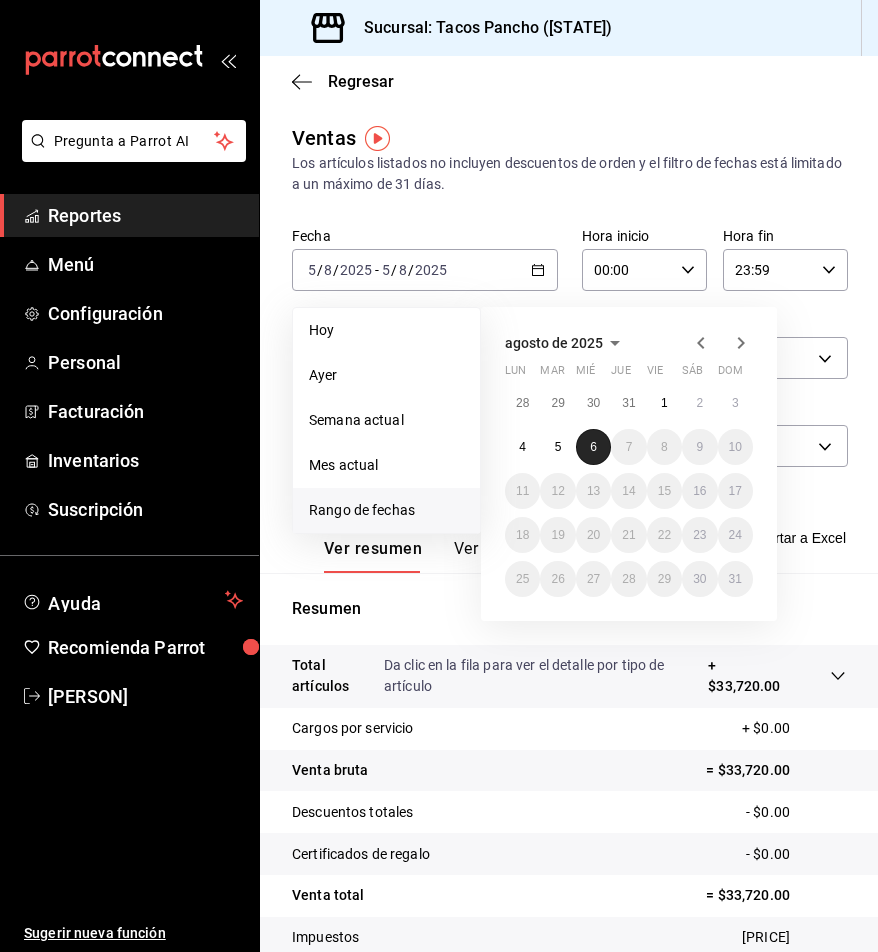 click on "6" at bounding box center [593, 447] 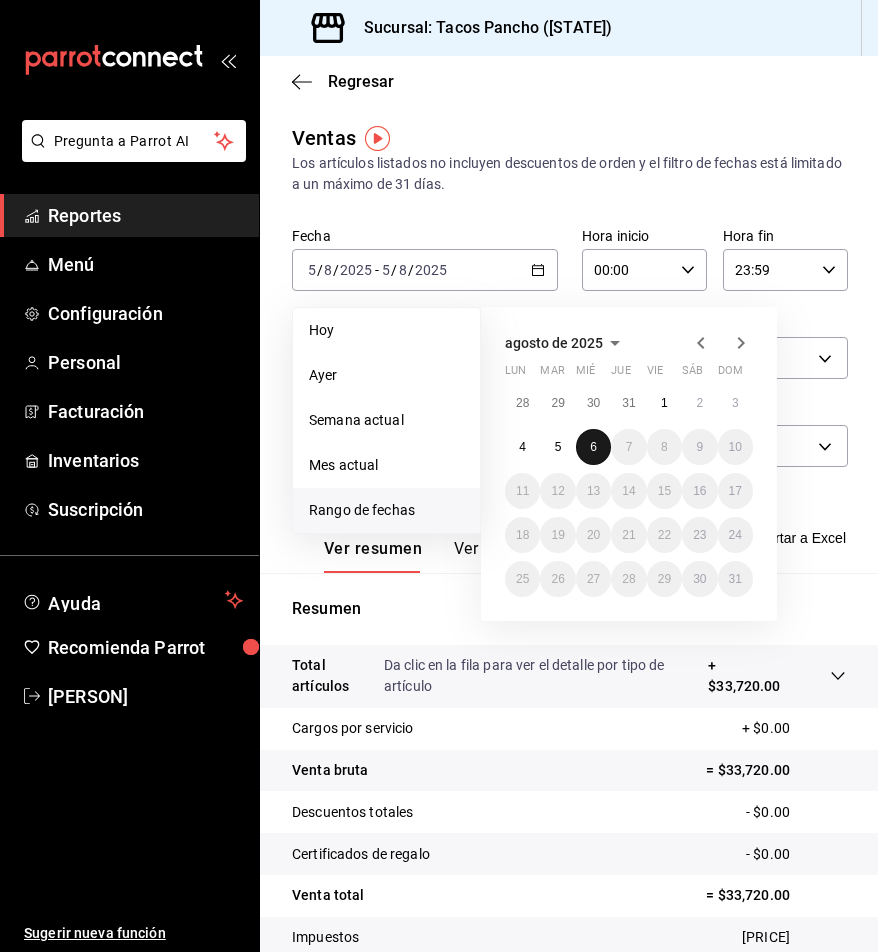 click on "6" at bounding box center (593, 447) 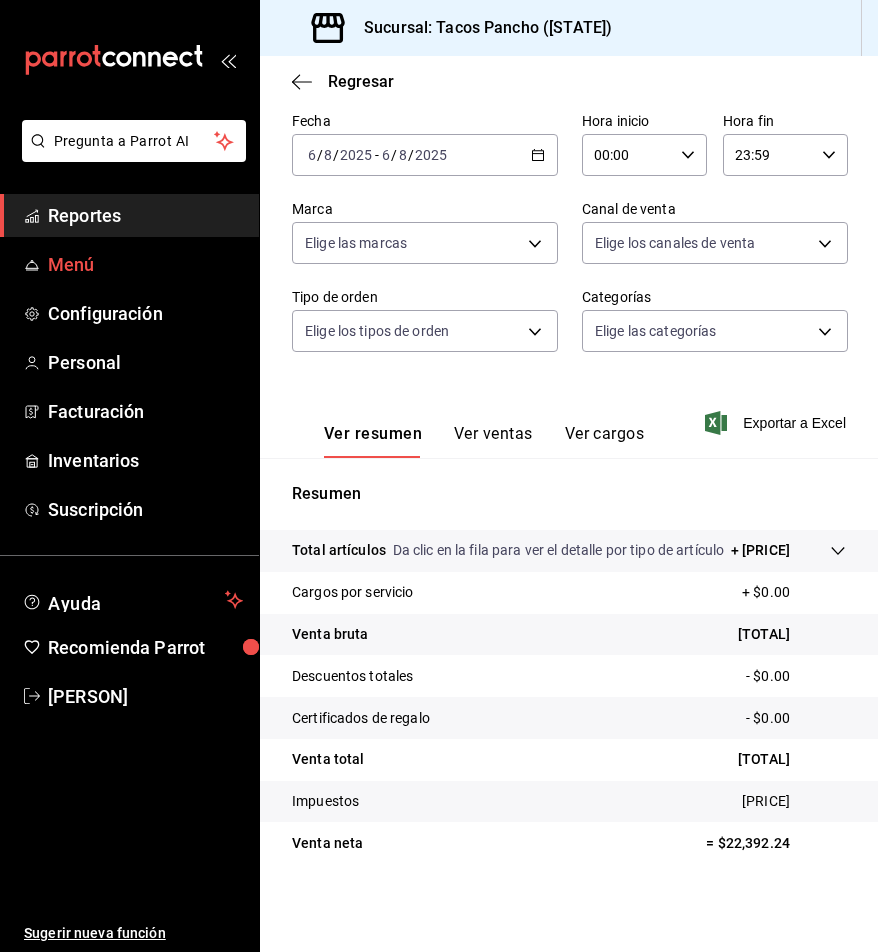scroll, scrollTop: 136, scrollLeft: 0, axis: vertical 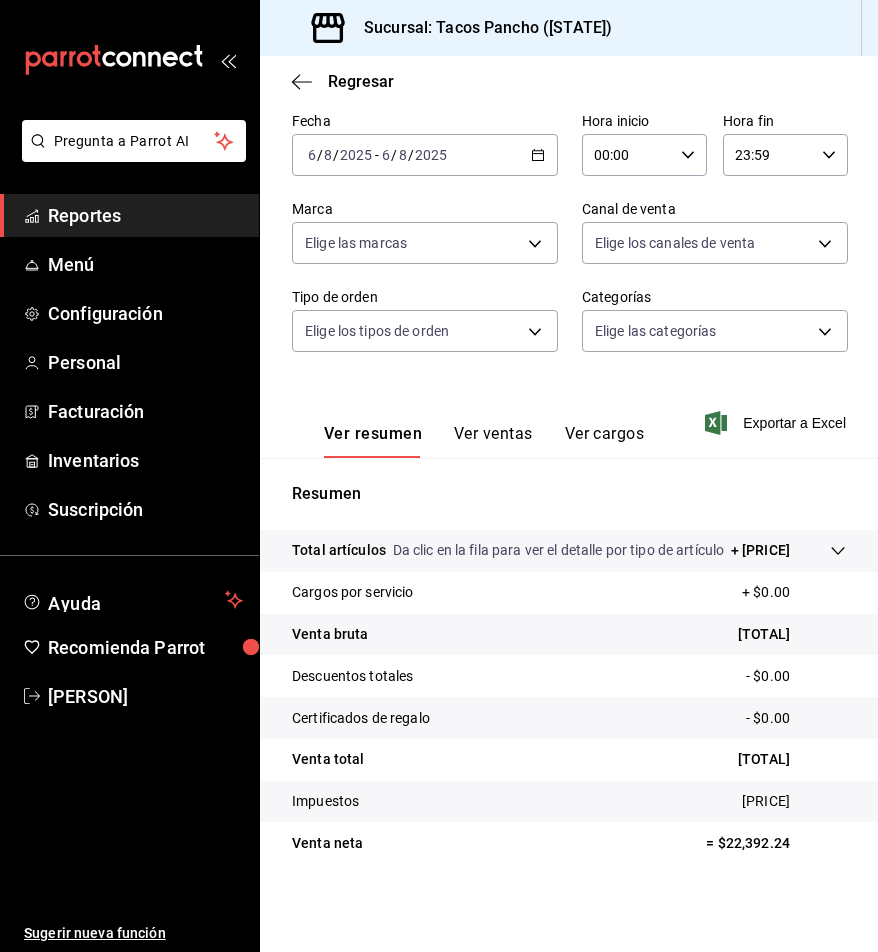 click on "Reportes" at bounding box center (145, 215) 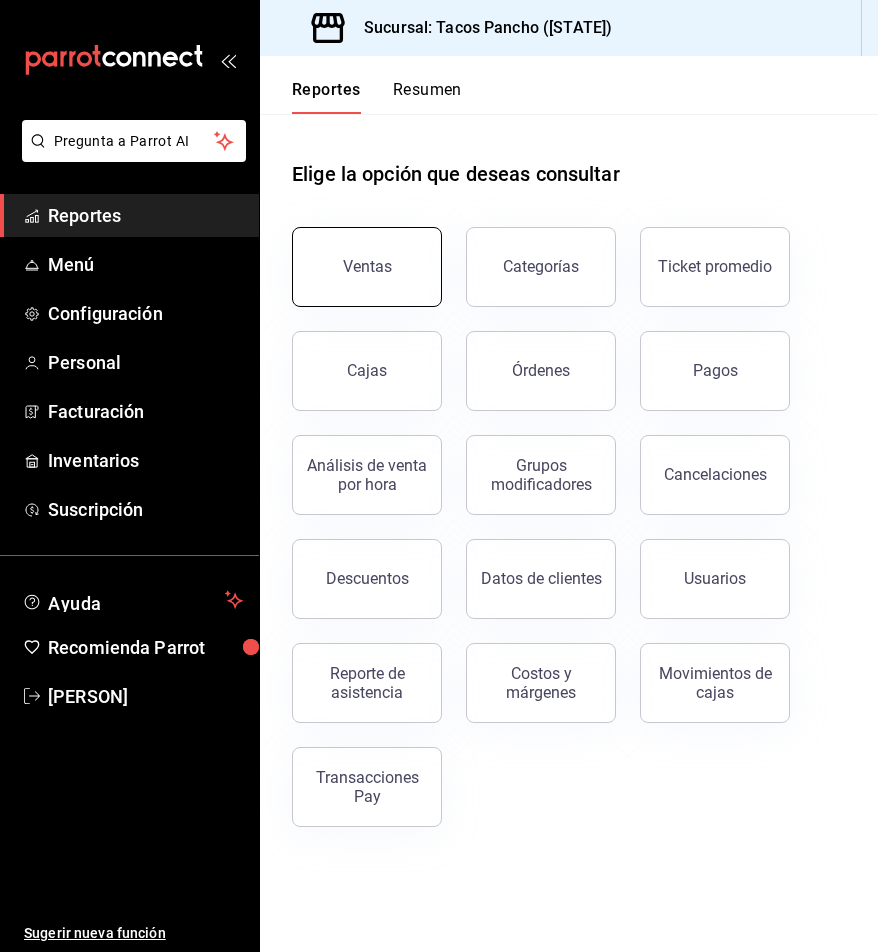 click on "Ventas" at bounding box center (367, 267) 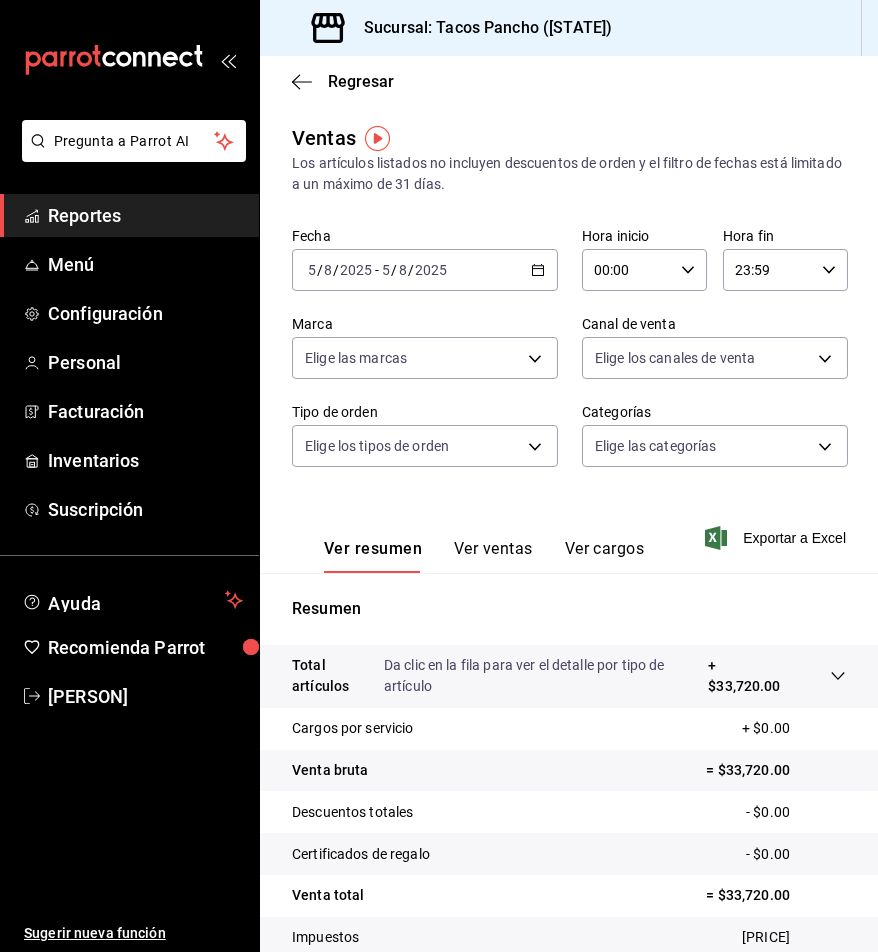 scroll, scrollTop: 0, scrollLeft: 0, axis: both 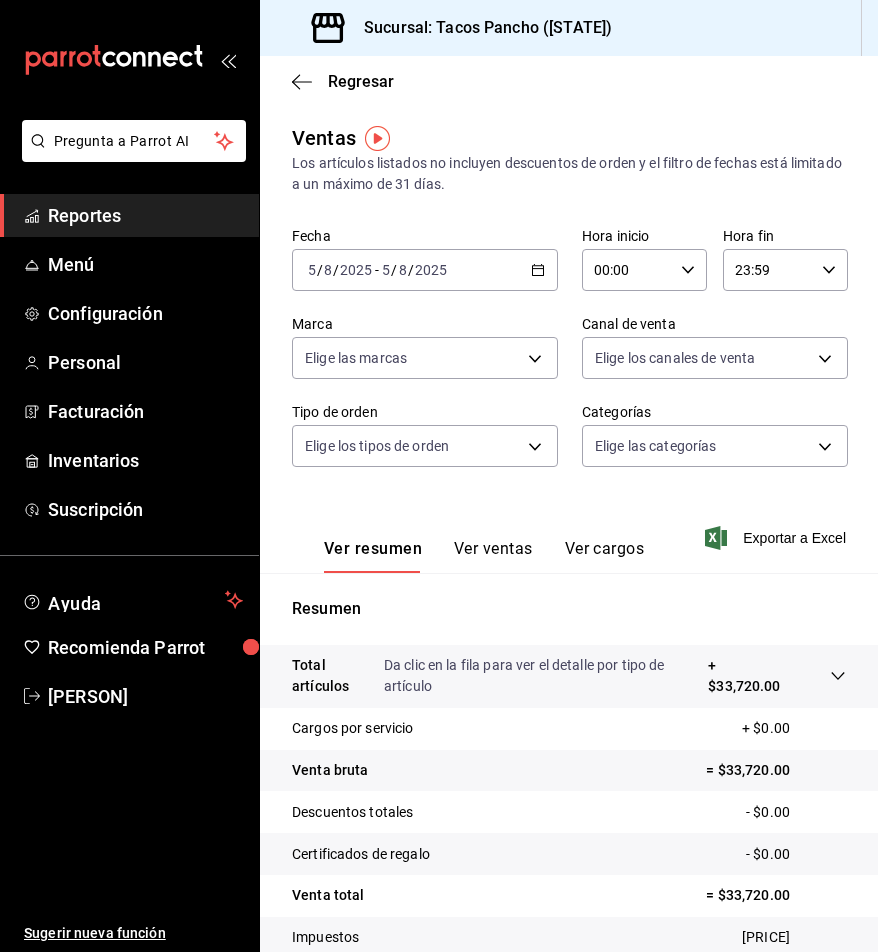 click on "2025-08-05 5 / 8 / 2025 - 2025-08-05 5 / 8 / 2025" at bounding box center (425, 270) 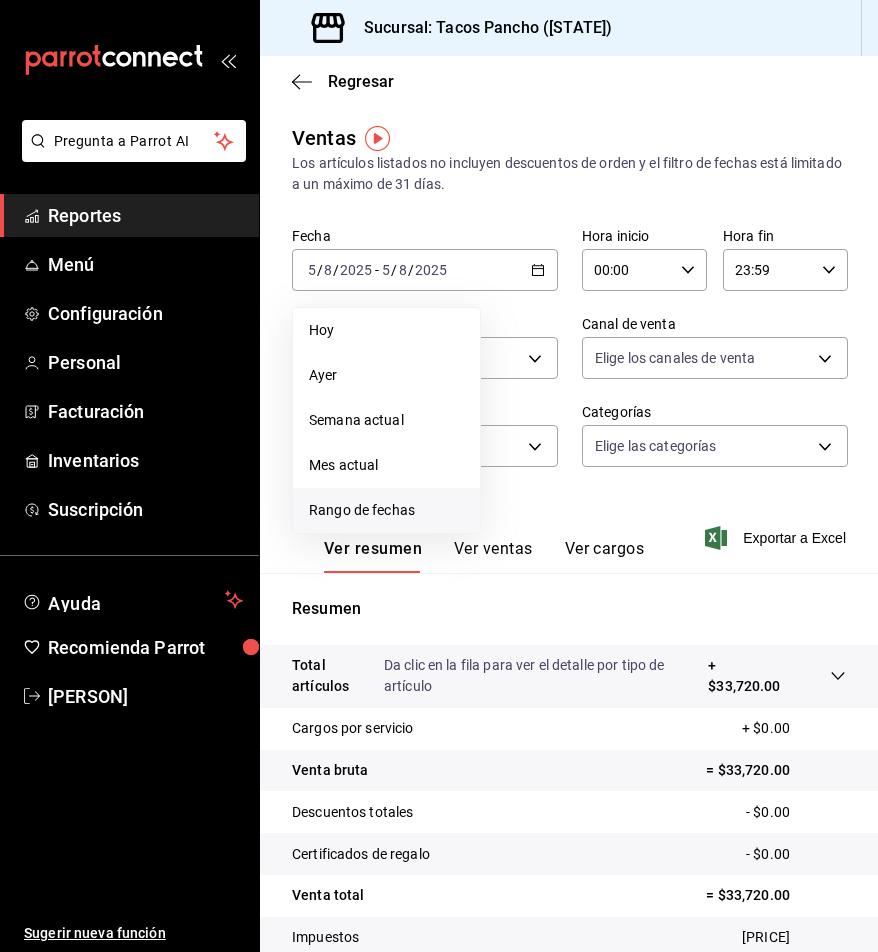 click on "Rango de fechas" at bounding box center [386, 510] 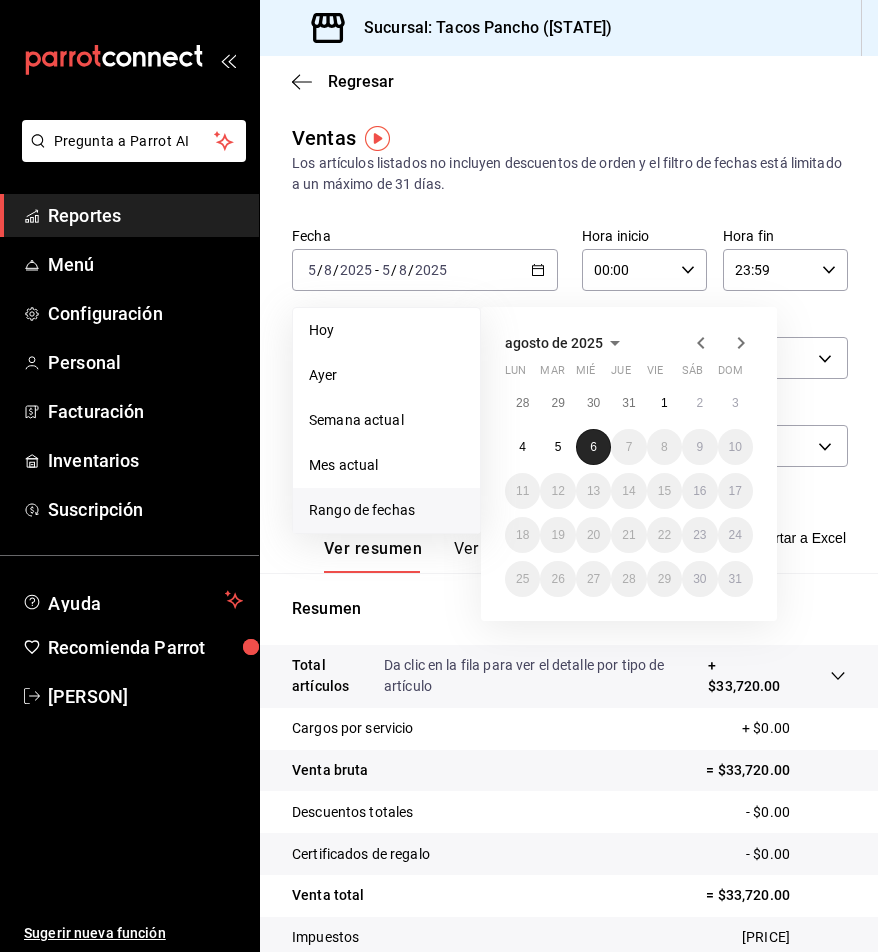 click on "6" at bounding box center [593, 447] 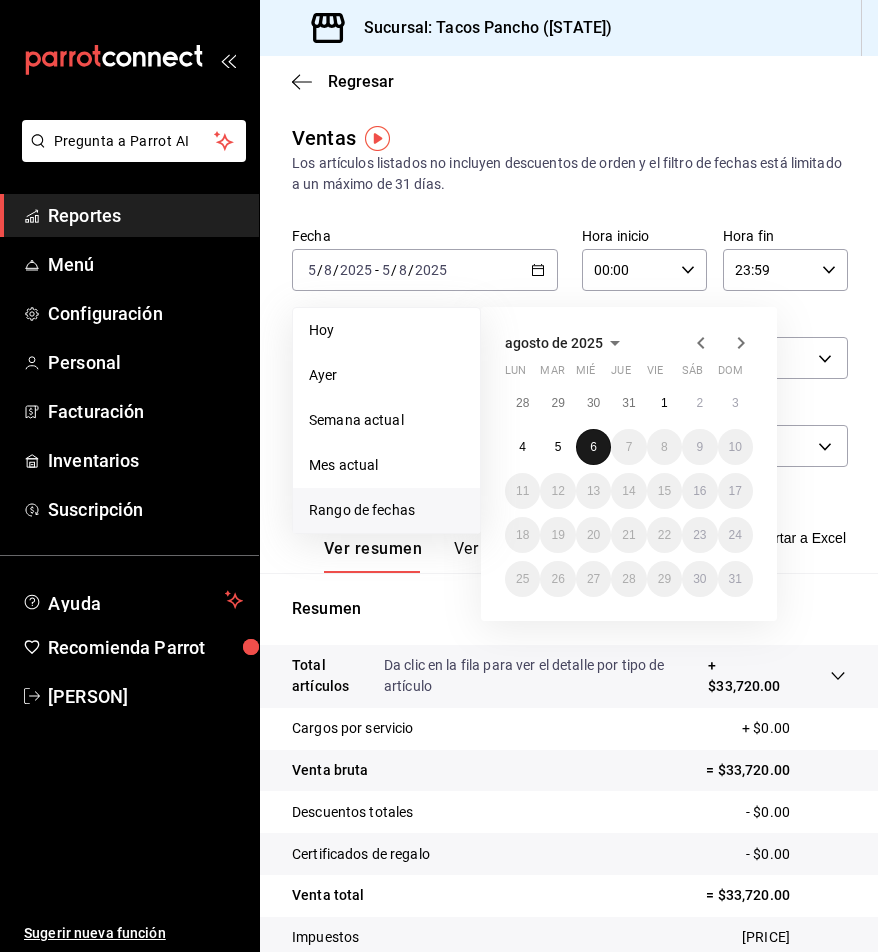 click on "6" at bounding box center [593, 447] 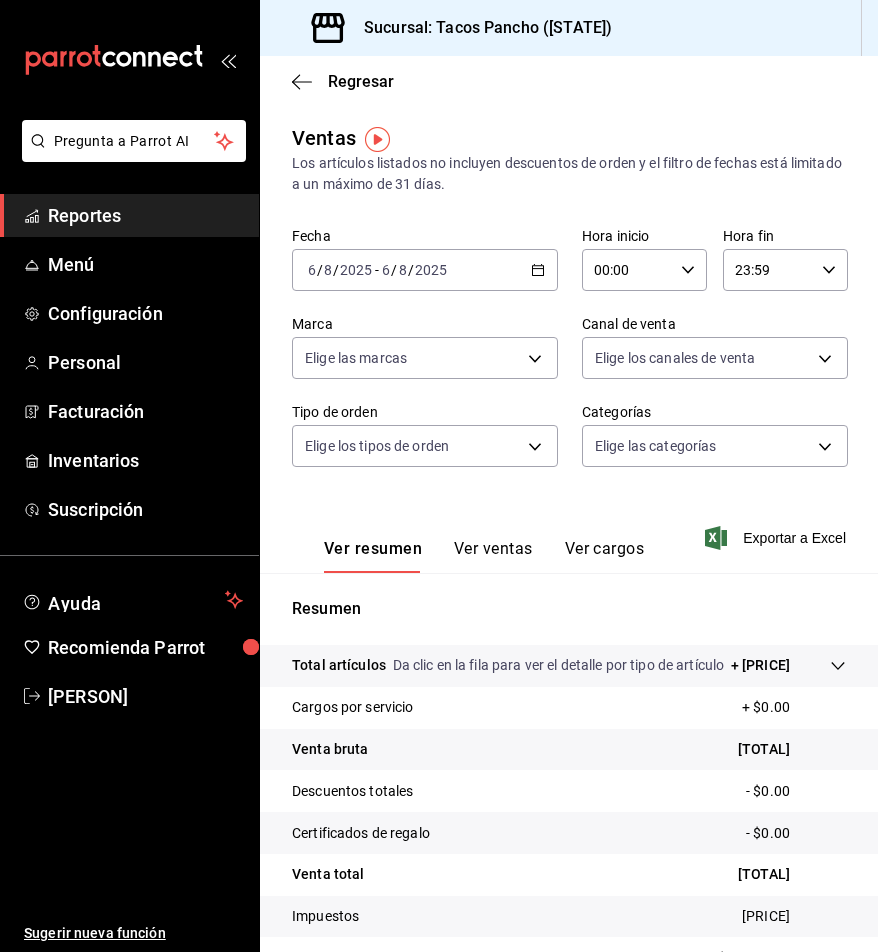 scroll, scrollTop: 0, scrollLeft: 0, axis: both 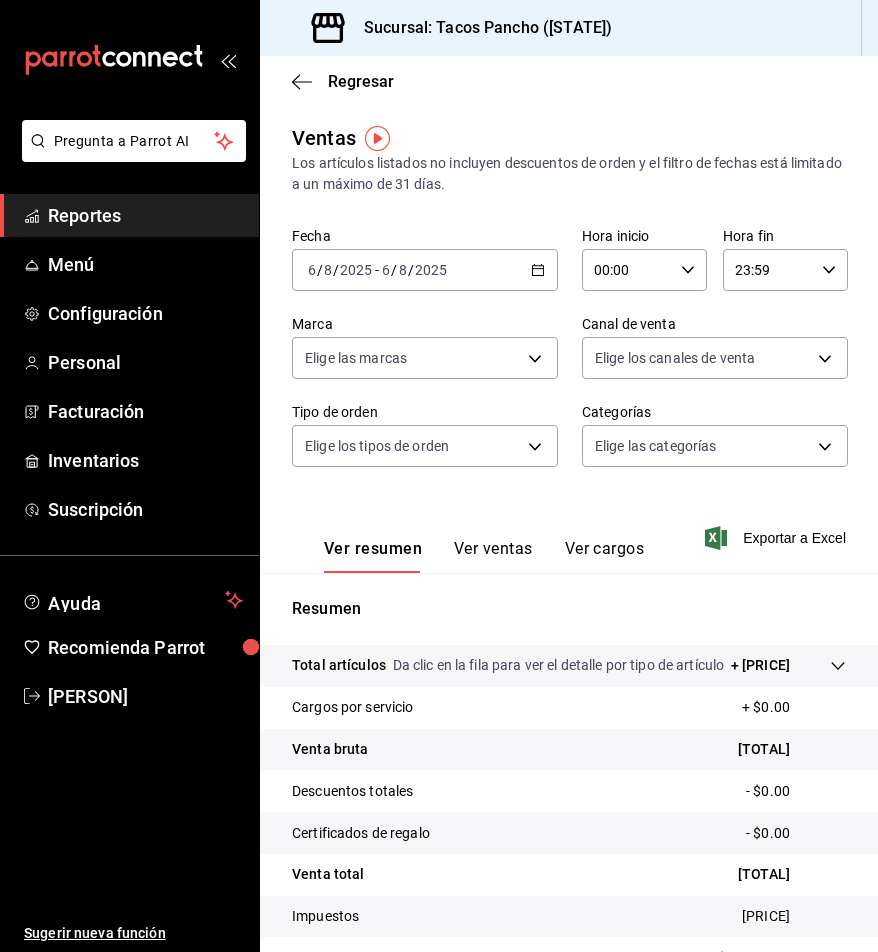 click on "Reportes" at bounding box center (129, 215) 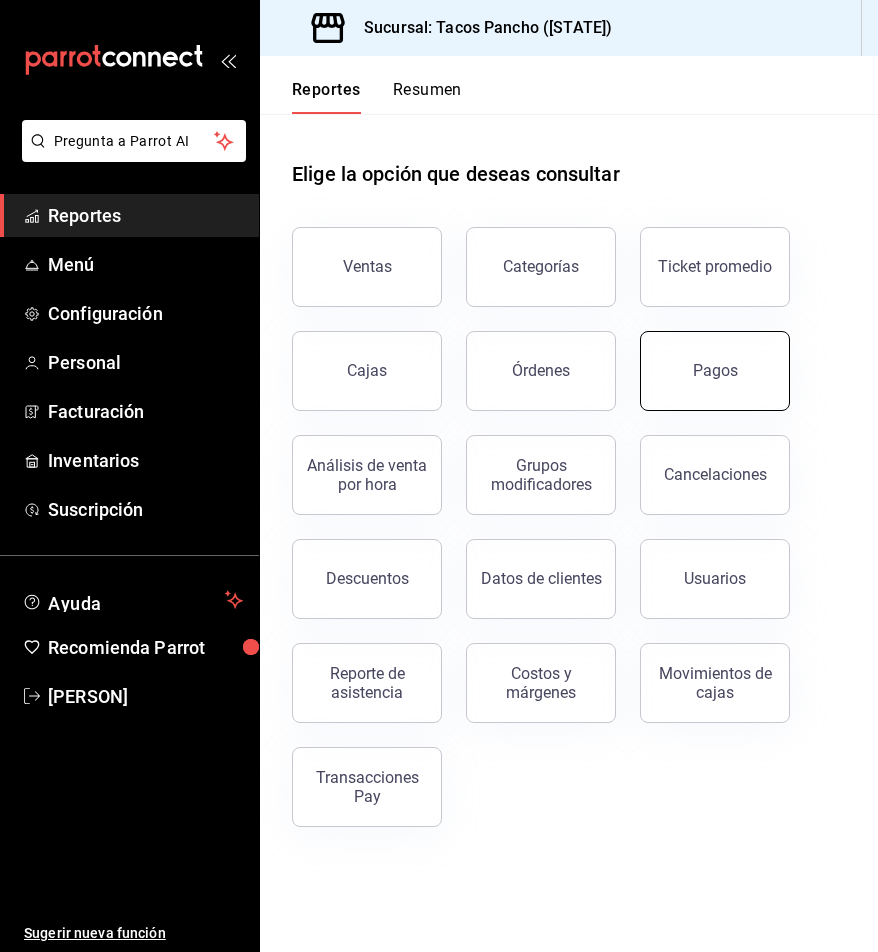 click on "Pagos" at bounding box center [715, 371] 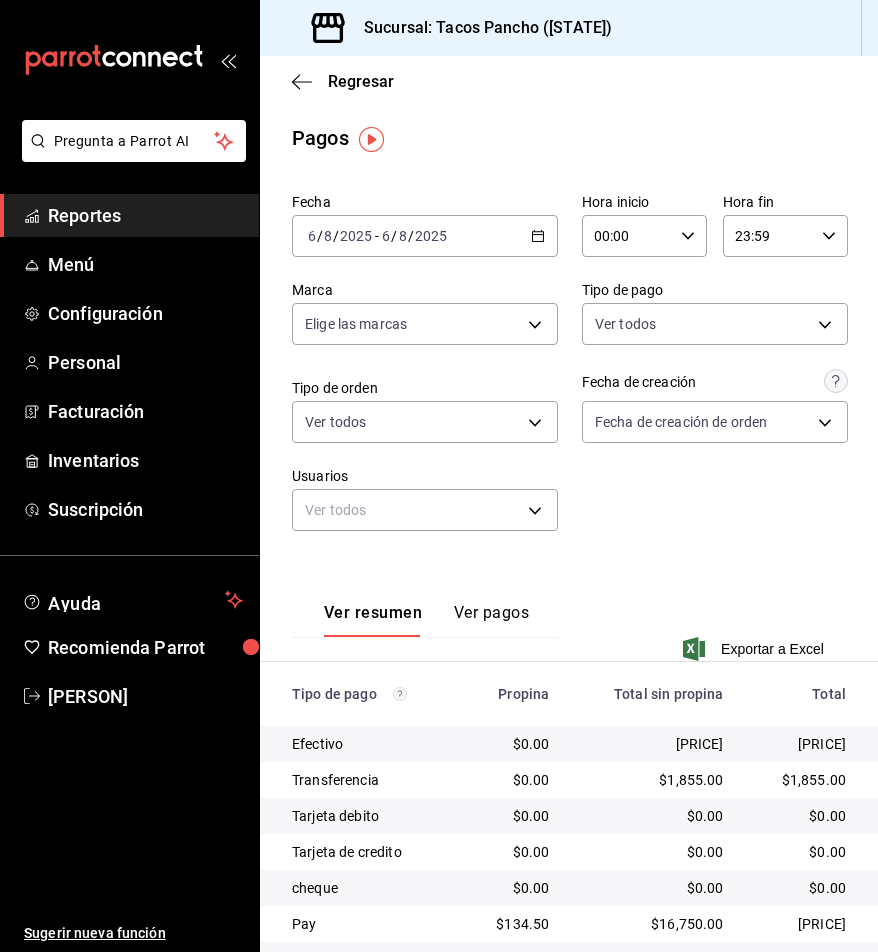 scroll, scrollTop: 0, scrollLeft: 0, axis: both 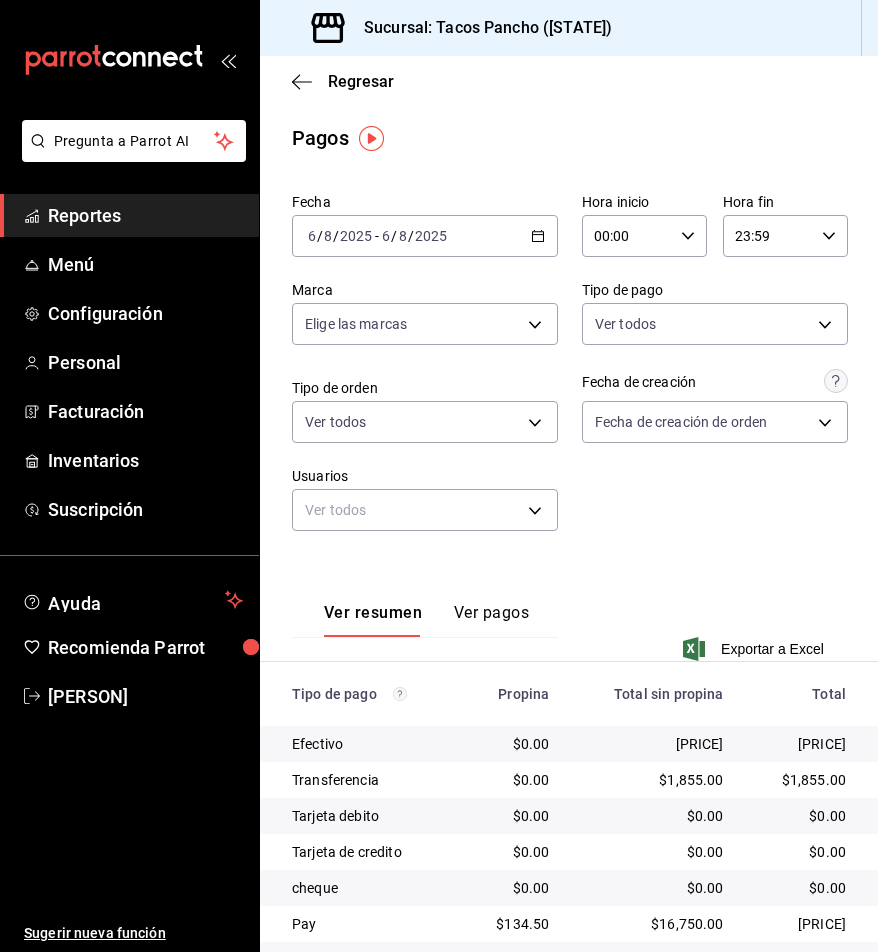 click on "Reportes" at bounding box center [145, 215] 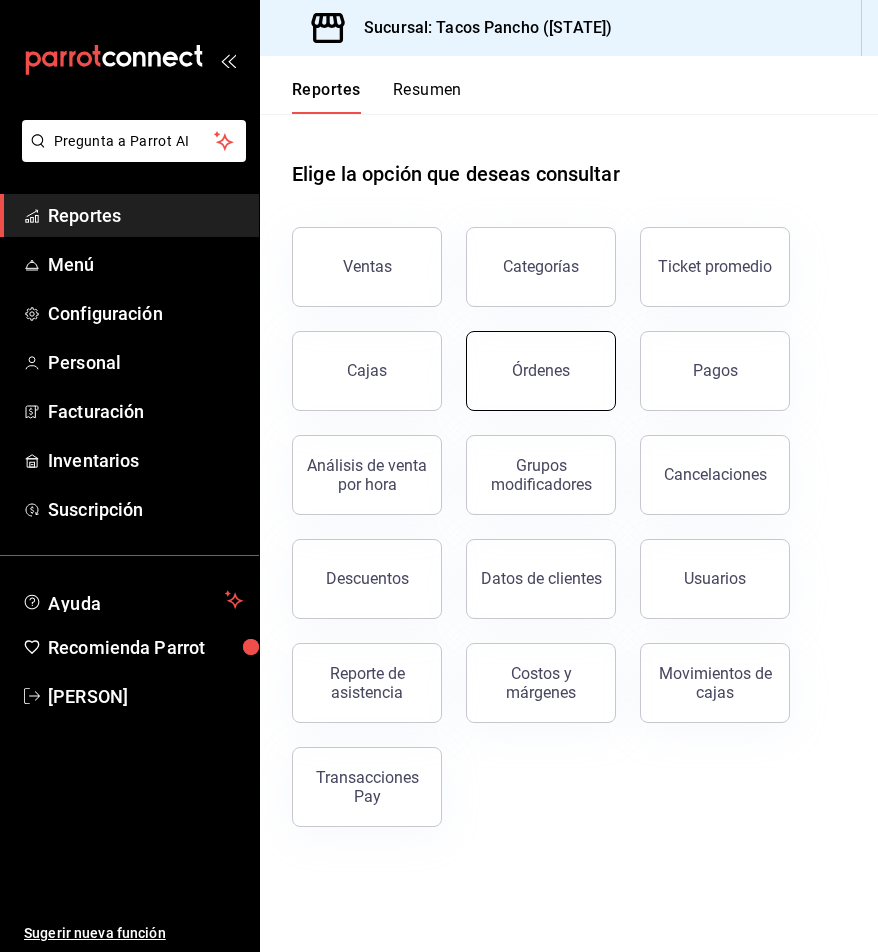 click on "Órdenes" at bounding box center [541, 371] 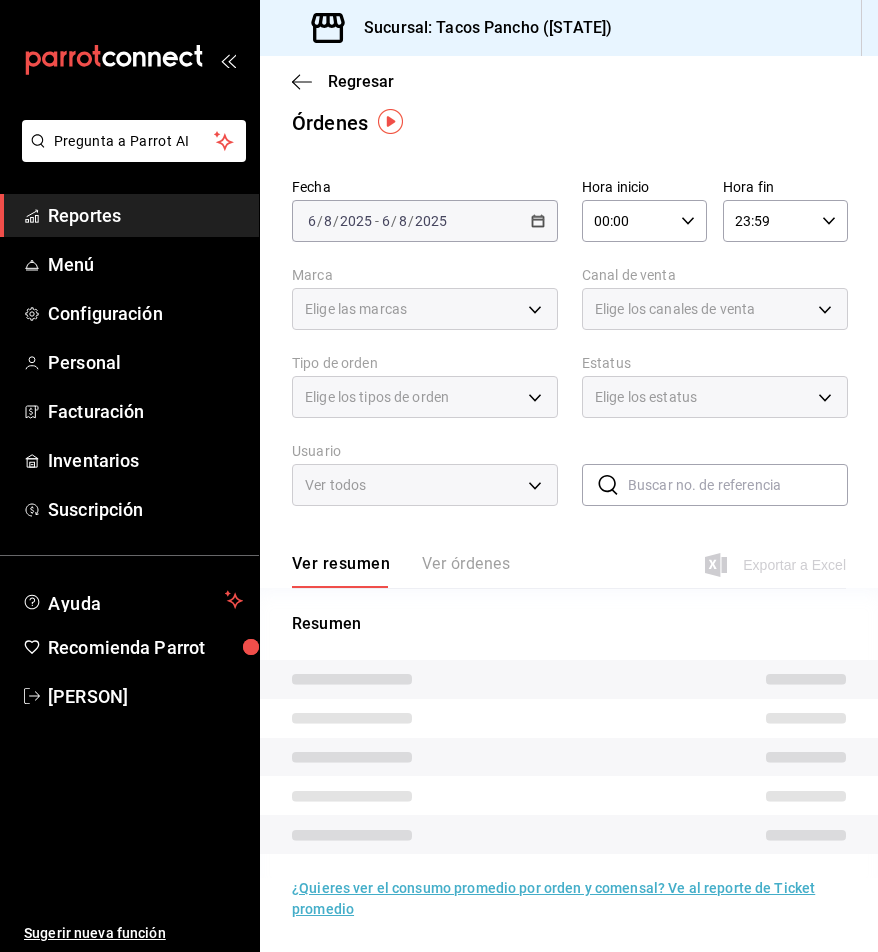 scroll, scrollTop: 15, scrollLeft: 0, axis: vertical 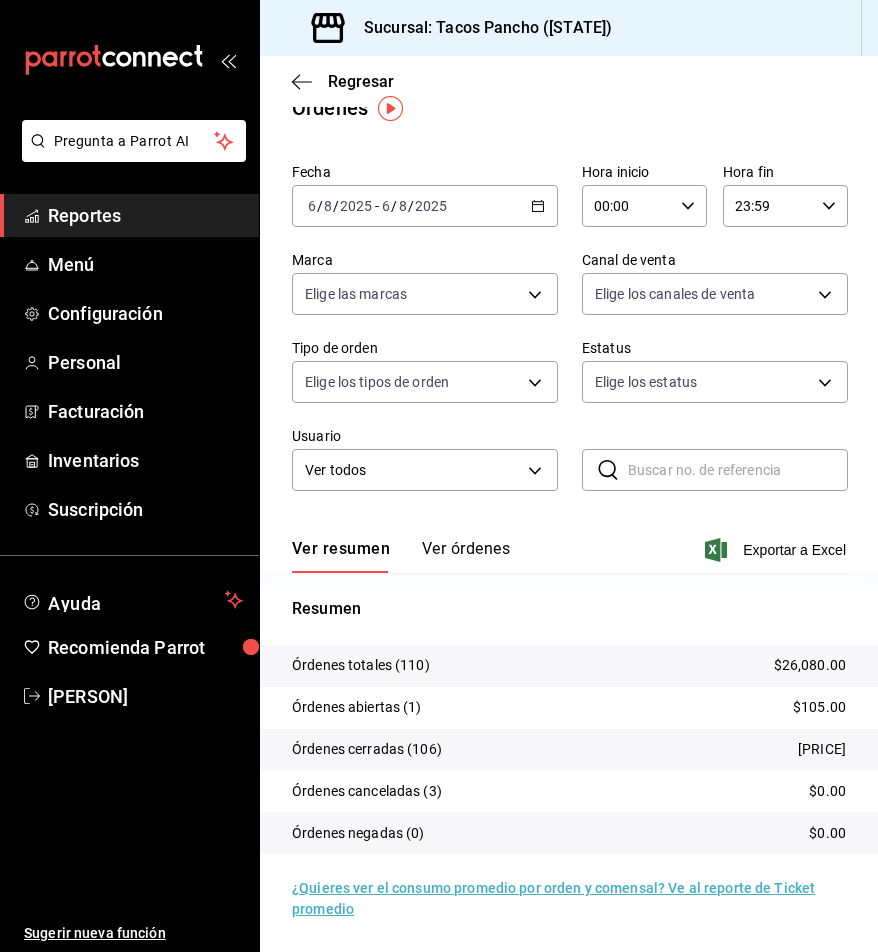 click on "Ver órdenes" at bounding box center [466, 556] 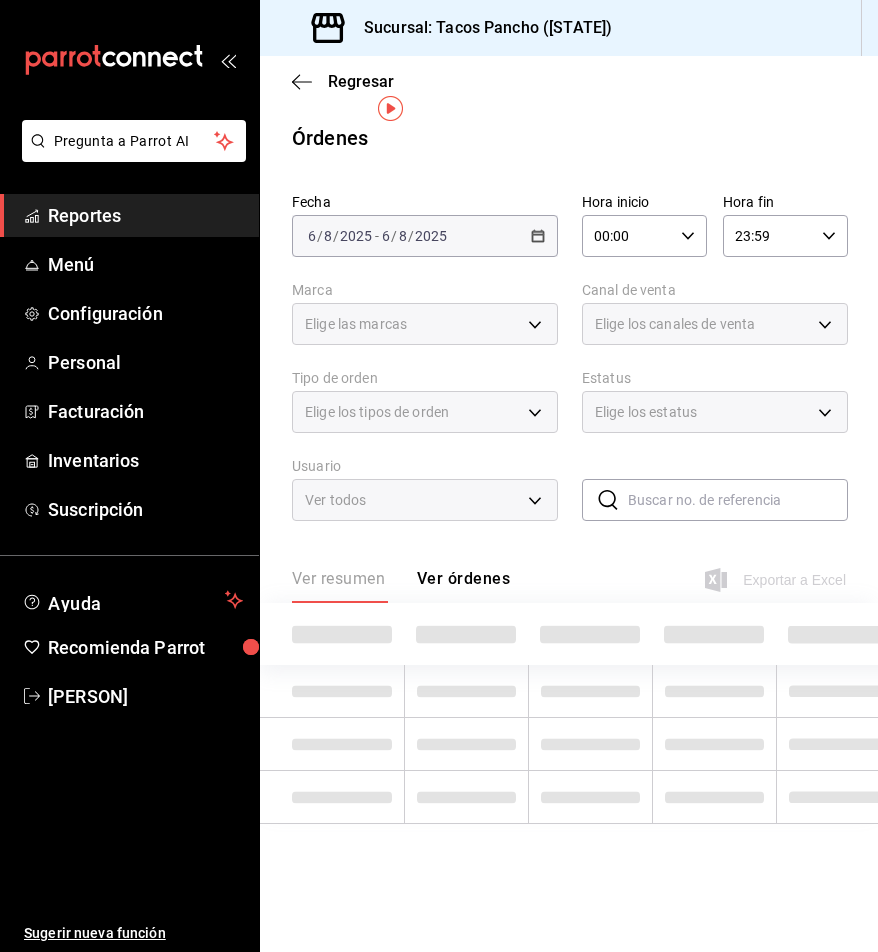 scroll, scrollTop: 0, scrollLeft: 0, axis: both 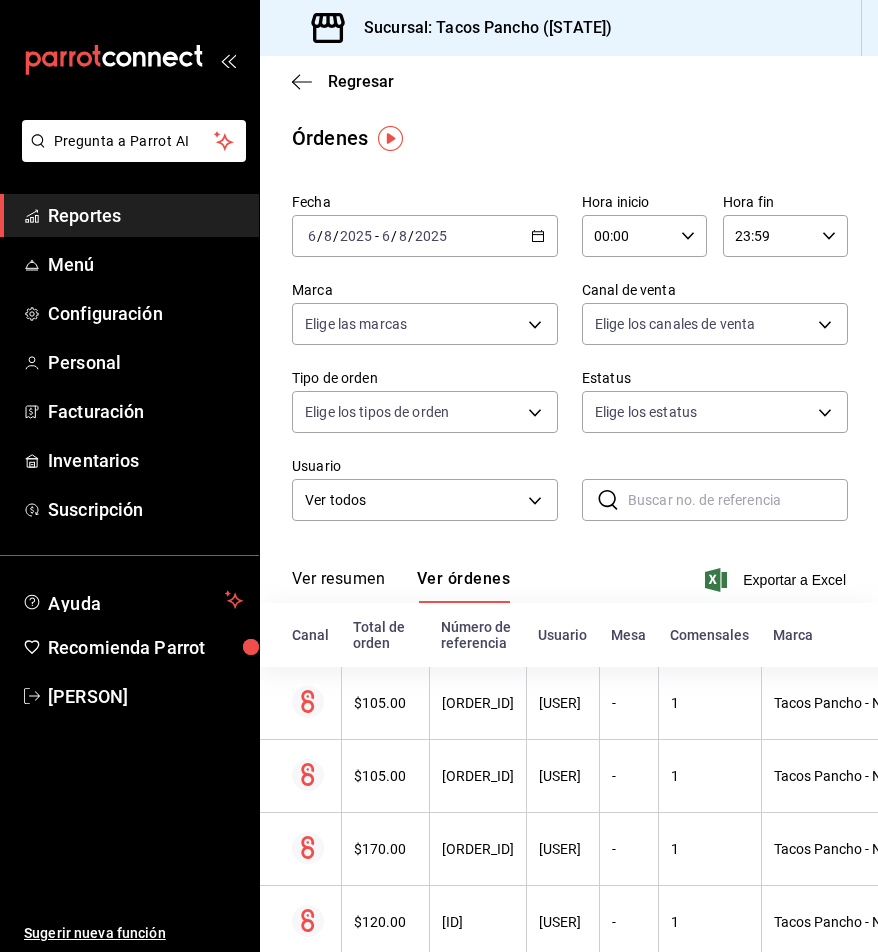 click on "Ver resumen Ver órdenes" at bounding box center [401, 586] 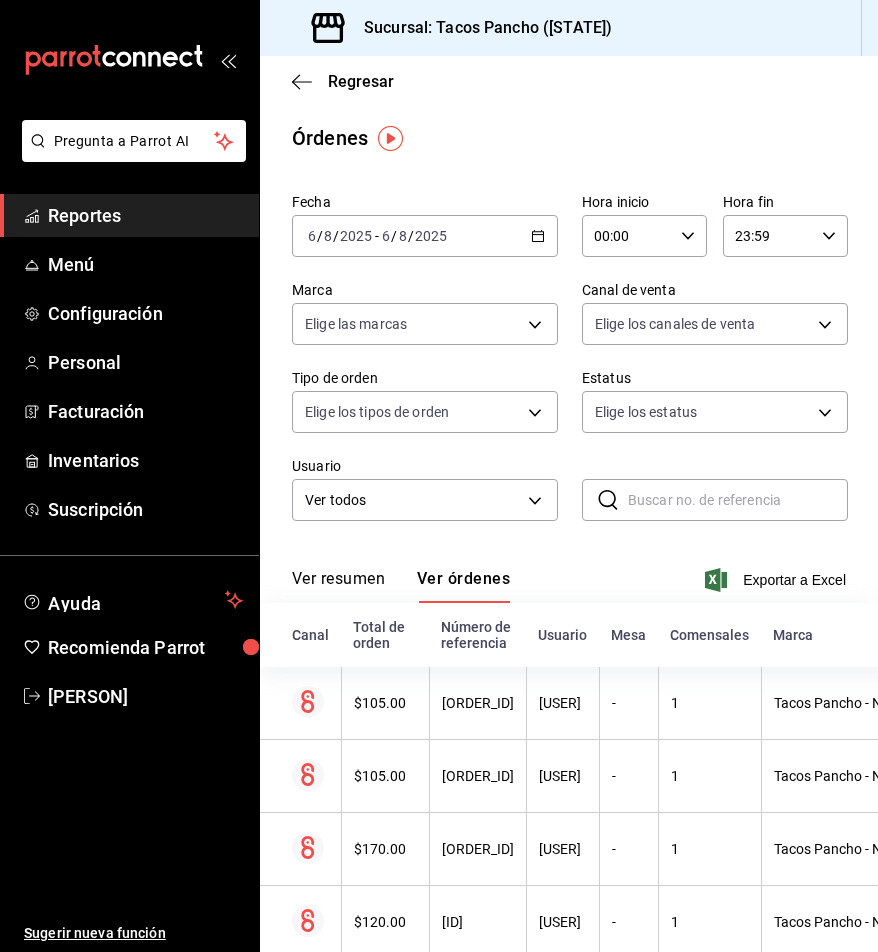 click on "Ver resumen" at bounding box center (338, 586) 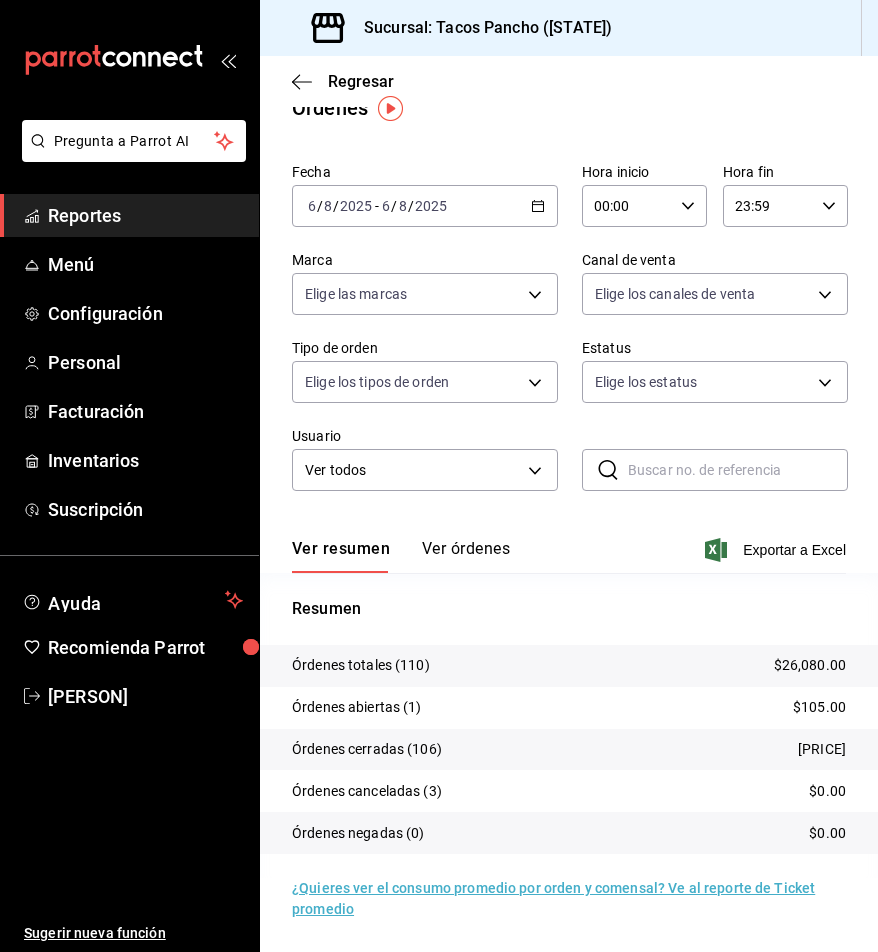 scroll, scrollTop: 30, scrollLeft: 0, axis: vertical 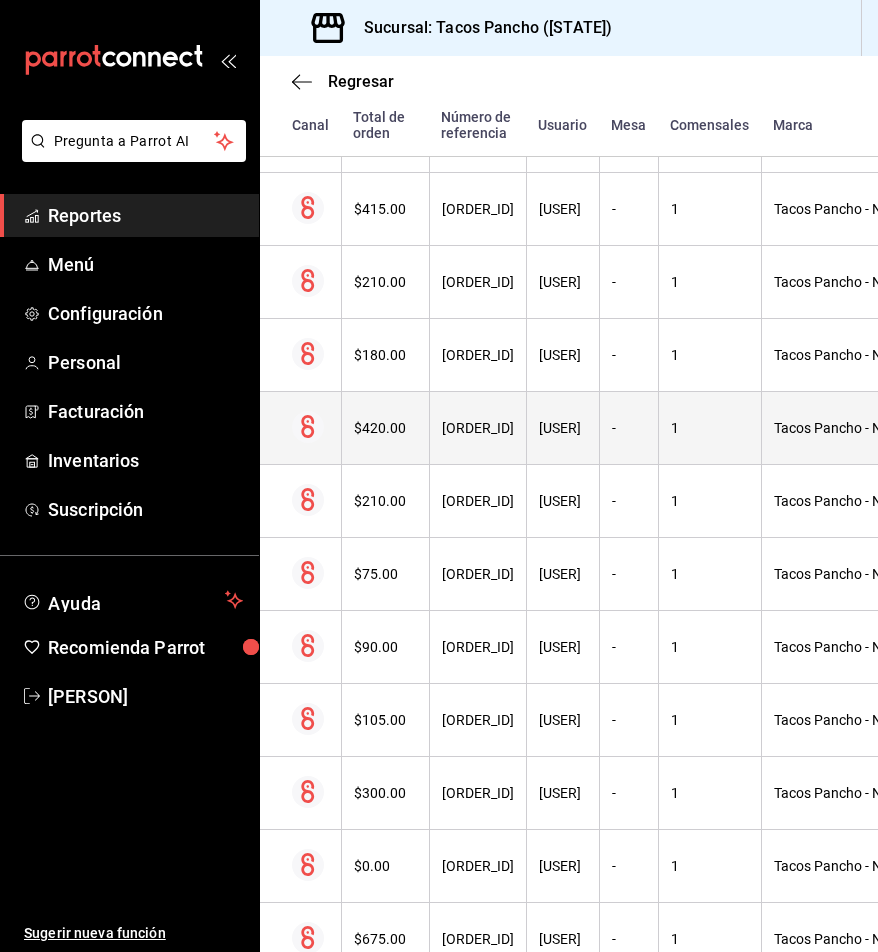 click on "$420.00" at bounding box center [385, 428] 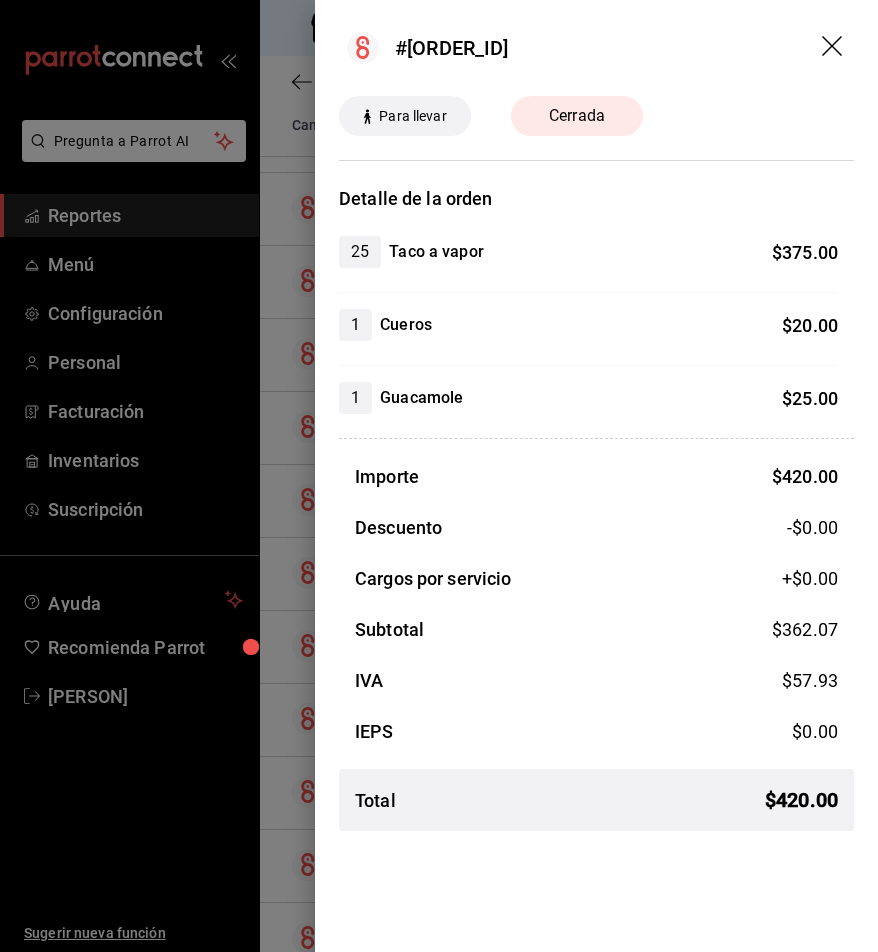 click 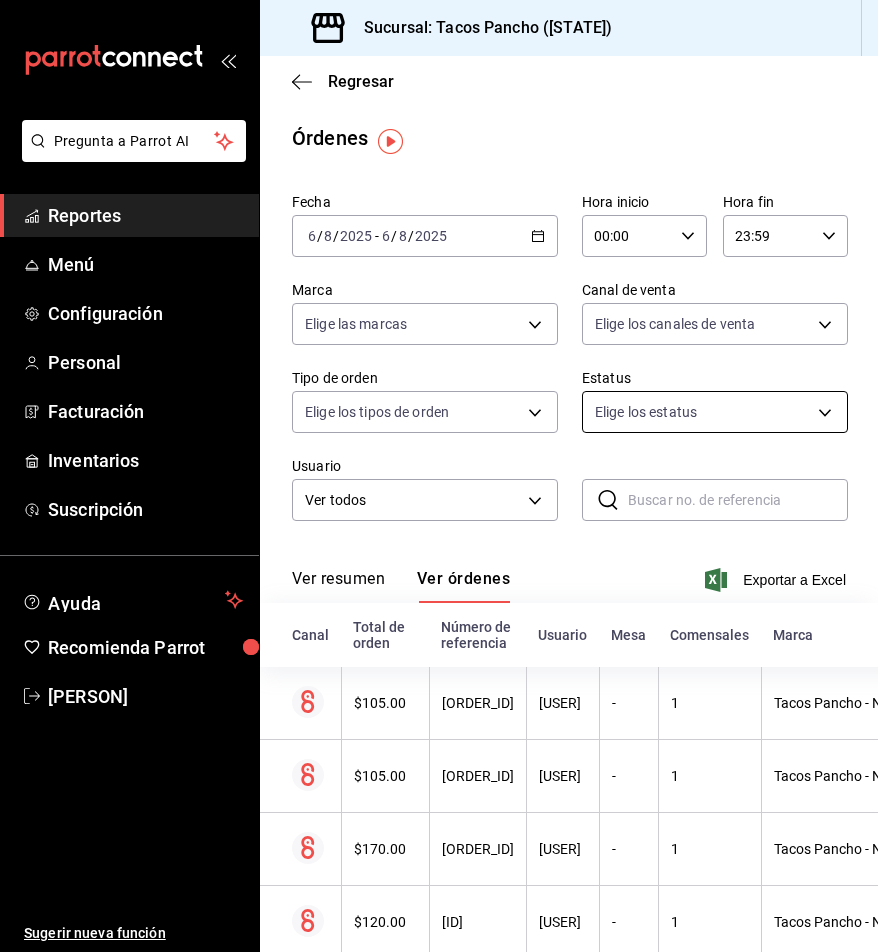 scroll, scrollTop: 0, scrollLeft: 0, axis: both 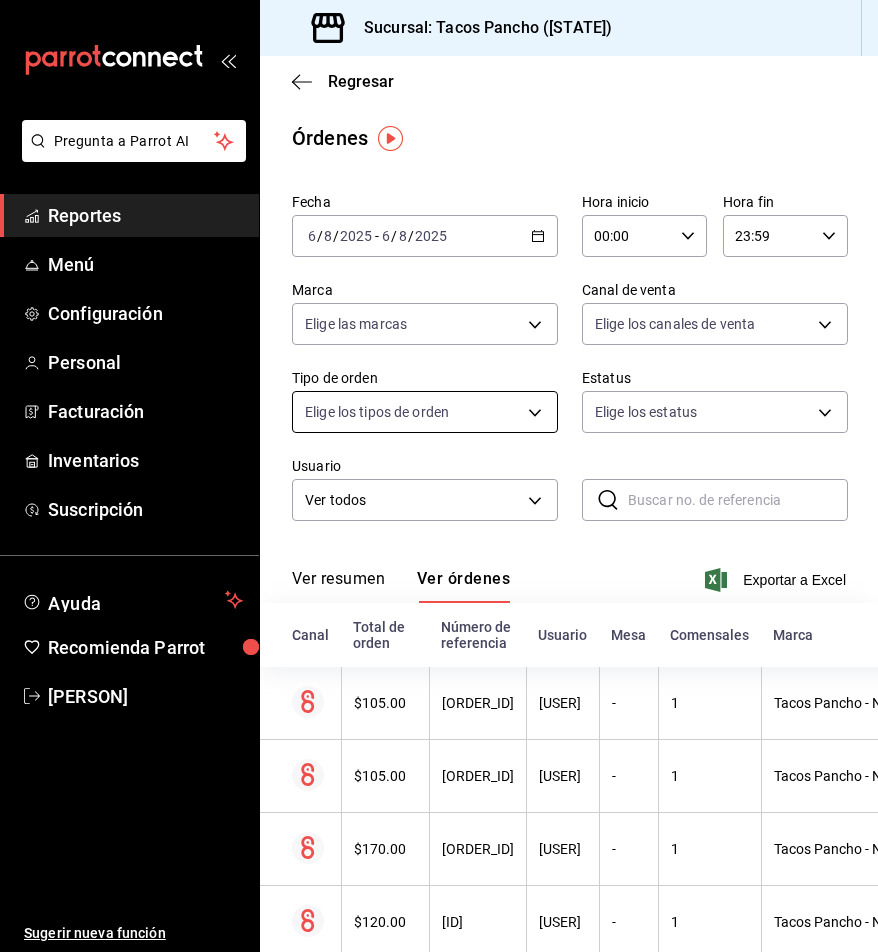 click on "Pregunta a Parrot AI Reportes   Menú   Configuración   Personal   Facturación   Inventarios   Suscripción   Ayuda Recomienda Parrot   [PERSON]   Sugerir nueva función   Sucursal: Tacos Pancho ([STATE]) Regresar Órdenes Fecha [DATE] [DATE] - [DATE] [DATE] Hora inicio 00:00 Hora inicio Hora fin 23:59 Hora fin Marca Elige las marcas Canal de venta Elige los canales de venta Tipo de orden Elige los tipos de orden Estatus Elige los estatus Usuario Ver todos ALL ​ ​ Ver resumen Ver órdenes Exportar a Excel Canal Total de orden Número de referencia Usuario Mesa Comensales Marca Tipo de orden Fecha Estatus $[PRICE] [ORDER_ID] [USER] - 1 Tacos Pancho - [STATE] Para llevar [DATE] [TIME] Abierta $[PRICE] [ORDER_ID] [USER] - 1 Tacos Pancho - [STATE] Para llevar [DATE] [TIME] Cerrada $[PRICE] [ORDER_ID] [USER] - 1 Tacos Pancho - [STATE] Para llevar [DATE] [TIME] - 1 -" at bounding box center [439, 476] 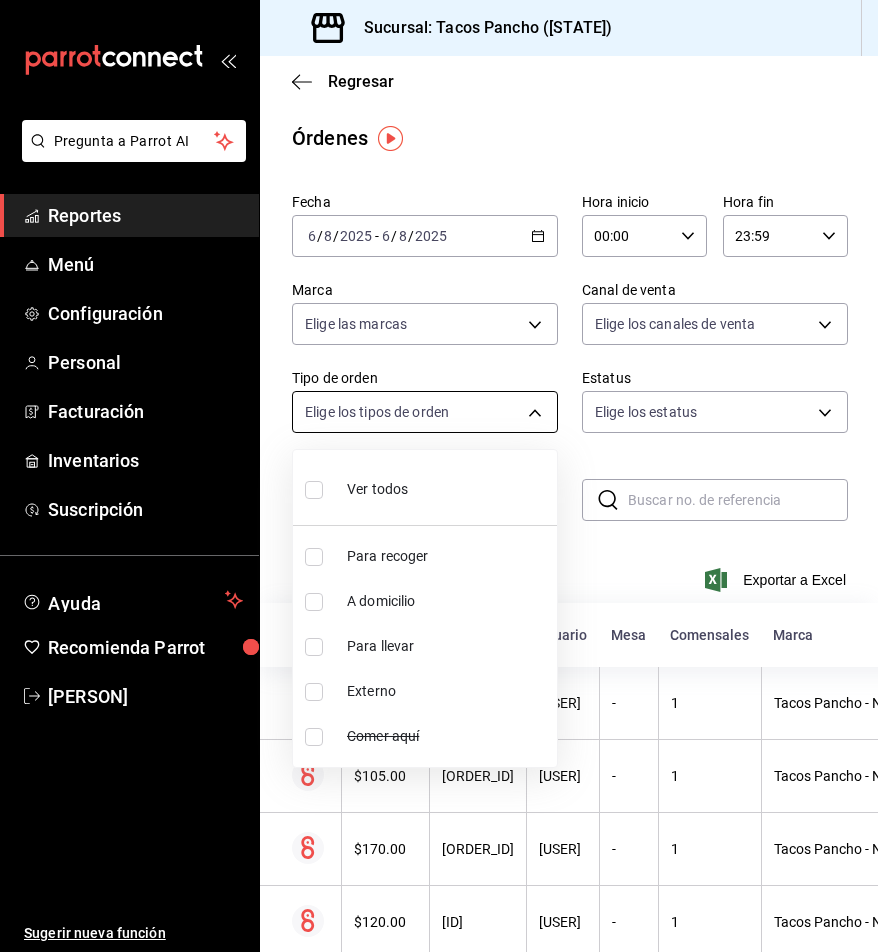 click at bounding box center (439, 476) 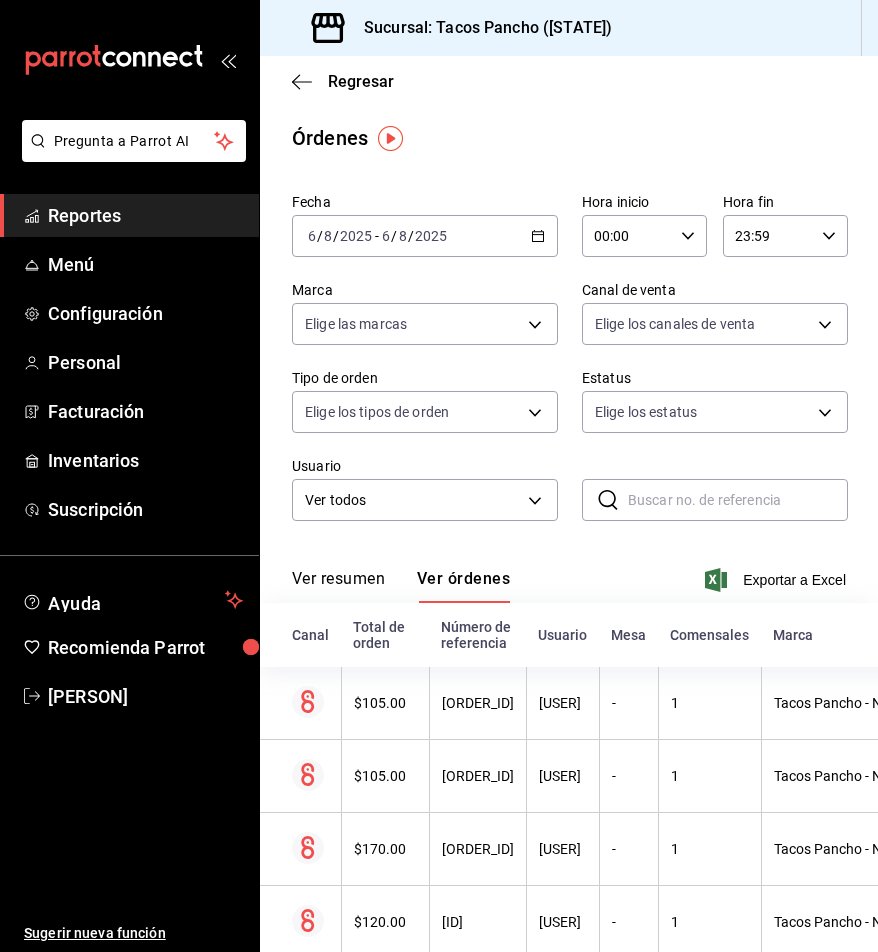 click on "Fecha 2025-08-06 6 / 8 / 2025 - 2025-08-06 6 / 8 / 2025 Hora inicio 00:00 Hora inicio Hora fin 23:59 Hora fin Marca Elige las marcas Canal de venta Elige los canales de venta Tipo de orden Elige los tipos de orden Estatus Elige los estatus Usuario Ver todos ALL ​ ​" at bounding box center (569, 365) 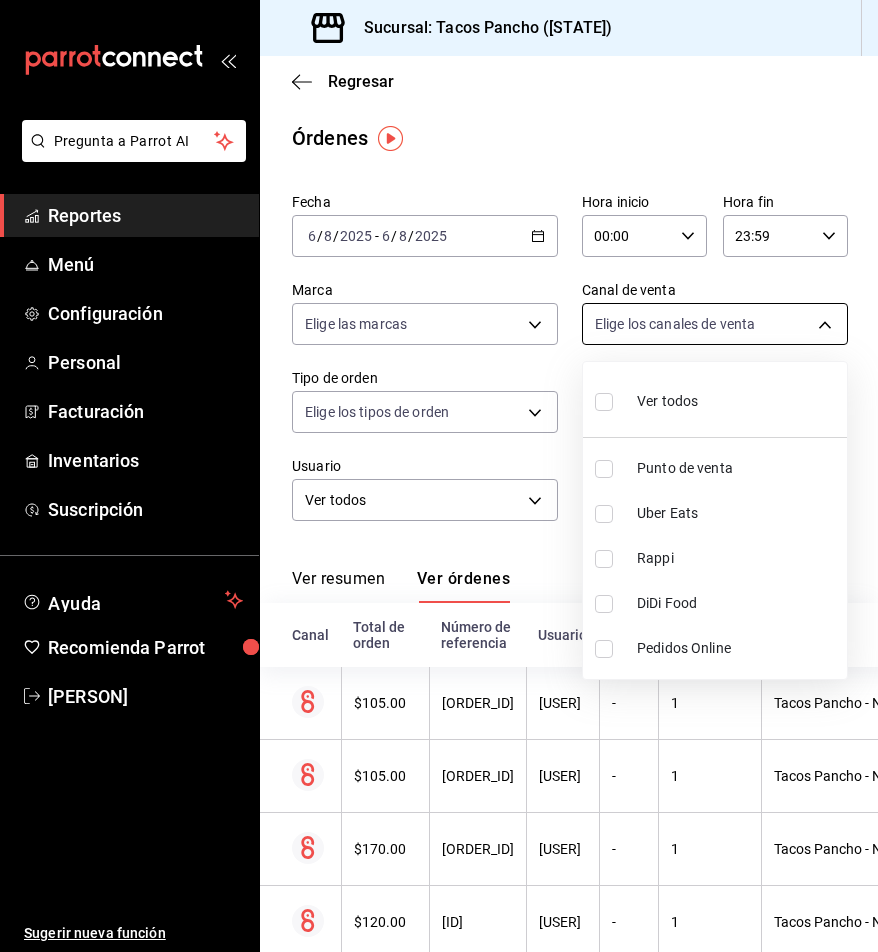 click on "Pregunta a Parrot AI Reportes   Menú   Configuración   Personal   Facturación   Inventarios   Suscripción   Ayuda Recomienda Parrot   [PERSON]   Sugerir nueva función   Sucursal: Tacos Pancho ([STATE]) Regresar Órdenes Fecha [DATE] [DATE] - [DATE] [DATE] Hora inicio 00:00 Hora inicio Hora fin 23:59 Hora fin Marca Elige las marcas Canal de venta Elige los canales de venta Tipo de orden Elige los tipos de orden Estatus Elige los estatus Usuario Ver todos ALL ​ ​ Ver resumen Ver órdenes Exportar a Excel Canal Total de orden Número de referencia Usuario Mesa Comensales Marca Tipo de orden Fecha Estatus $[PRICE] [ORDER_ID] [USER] - 1 Tacos Pancho - [STATE] Para llevar [DATE] [TIME] Abierta $[PRICE] [ORDER_ID] [USER] - 1 Tacos Pancho - [STATE] Para llevar [DATE] [TIME] Cerrada $[PRICE] [ORDER_ID] [USER] - 1 Tacos Pancho - [STATE] Para llevar [DATE] [TIME] - 1 -" at bounding box center [439, 476] 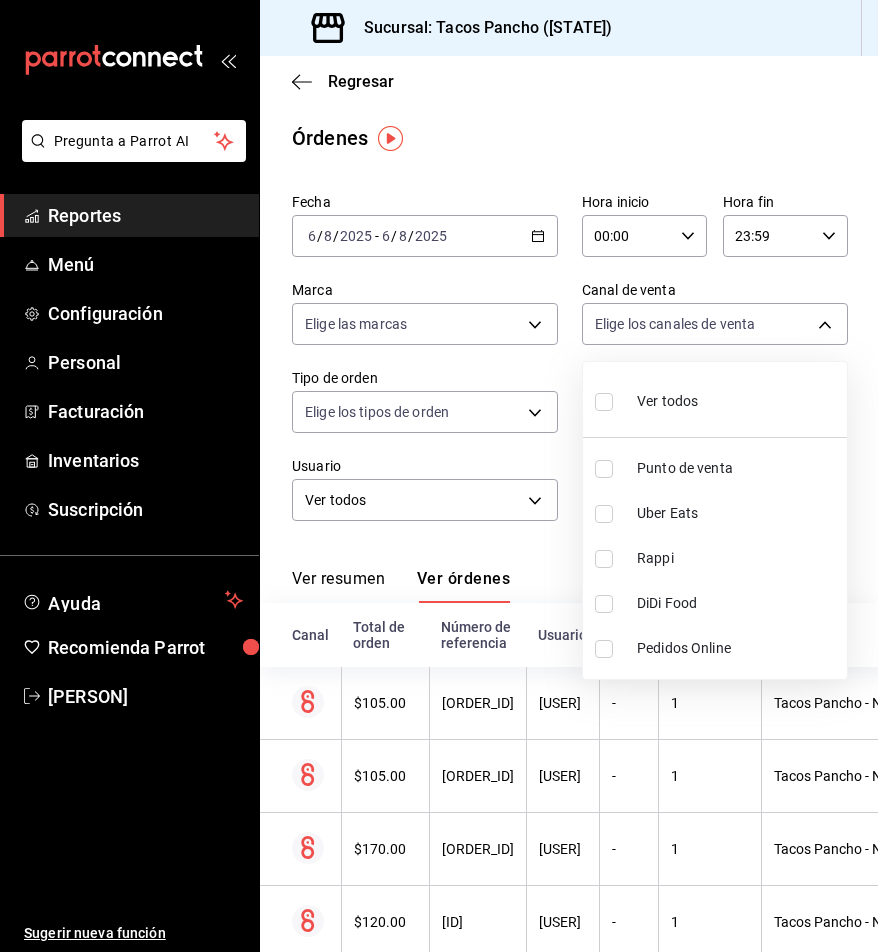 click at bounding box center [439, 476] 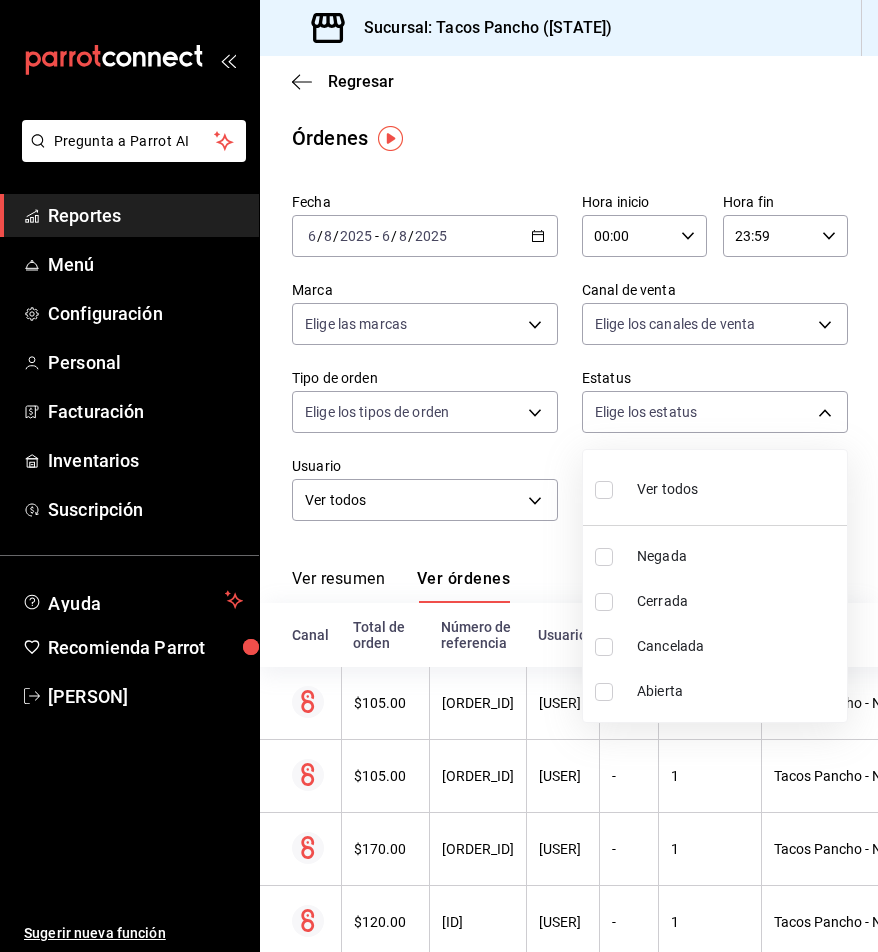 click on "Pregunta a Parrot AI Reportes   Menú   Configuración   Personal   Facturación   Inventarios   Suscripción   Ayuda Recomienda Parrot   [PERSON]   Sugerir nueva función   Sucursal: Tacos Pancho ([STATE]) Regresar Órdenes Fecha [DATE] [DATE] - [DATE] [DATE] Hora inicio 00:00 Hora inicio Hora fin 23:59 Hora fin Marca Elige las marcas Canal de venta Elige los canales de venta Tipo de orden Elige los tipos de orden Estatus Elige los estatus Usuario Ver todos ALL ​ ​ Ver resumen Ver órdenes Exportar a Excel Canal Total de orden Número de referencia Usuario Mesa Comensales Marca Tipo de orden Fecha Estatus $[PRICE] [ORDER_ID] [USER] - 1 Tacos Pancho - [STATE] Para llevar [DATE] [TIME] Abierta $[PRICE] [ORDER_ID] [USER] - 1 Tacos Pancho - [STATE] Para llevar [DATE] [TIME] Cerrada $[PRICE] [ORDER_ID] [USER] - 1 Tacos Pancho - [STATE] Para llevar [DATE] [TIME] - 1 -" at bounding box center [439, 476] 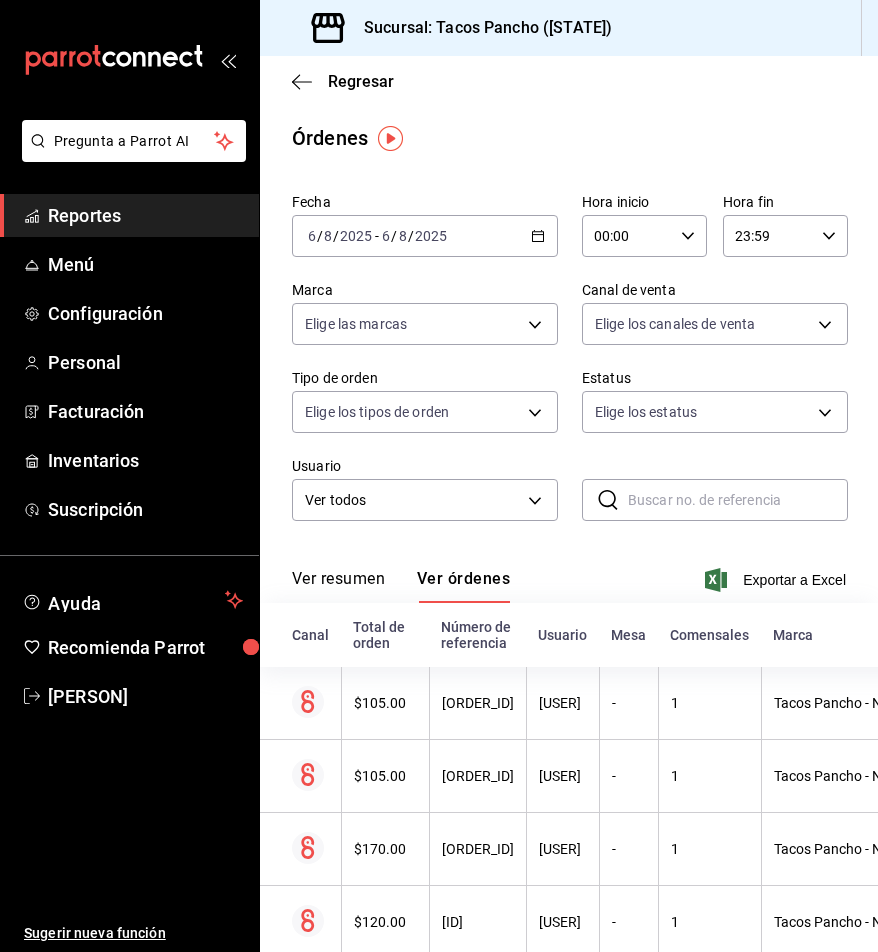 click on "Elige las marcas" at bounding box center [425, 320] 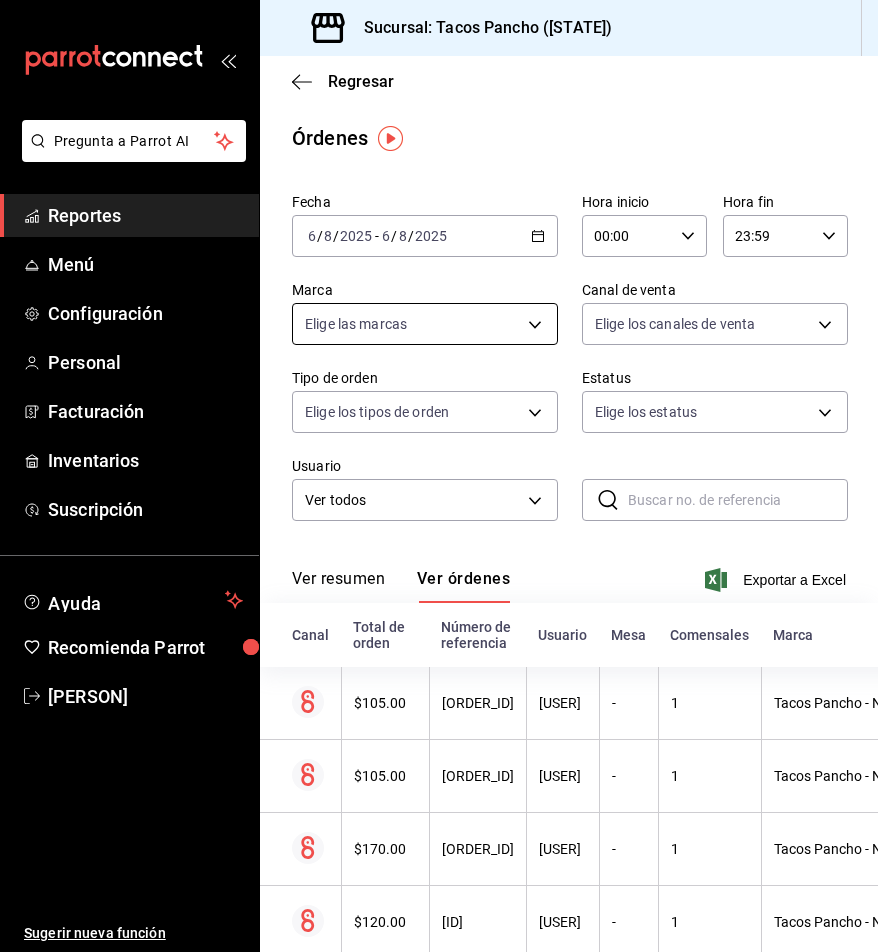 click on "Pregunta a Parrot AI Reportes   Menú   Configuración   Personal   Facturación   Inventarios   Suscripción   Ayuda Recomienda Parrot   [PERSON]   Sugerir nueva función   Sucursal: Tacos Pancho ([STATE]) Regresar Órdenes Fecha [DATE] [DATE] - [DATE] [DATE] Hora inicio 00:00 Hora inicio Hora fin 23:59 Hora fin Marca Elige las marcas Canal de venta Elige los canales de venta Tipo de orden Elige los tipos de orden Estatus Elige los estatus Usuario Ver todos ALL ​ ​ Ver resumen Ver órdenes Exportar a Excel Canal Total de orden Número de referencia Usuario Mesa Comensales Marca Tipo de orden Fecha Estatus $[PRICE] [ORDER_ID] [USER] - 1 Tacos Pancho - [STATE] Para llevar [DATE] [TIME] Abierta $[PRICE] [ORDER_ID] [USER] - 1 Tacos Pancho - [STATE] Para llevar [DATE] [TIME] Cerrada $[PRICE] [ORDER_ID] [USER] - 1 Tacos Pancho - [STATE] Para llevar [DATE] [TIME] - 1 -" at bounding box center [439, 476] 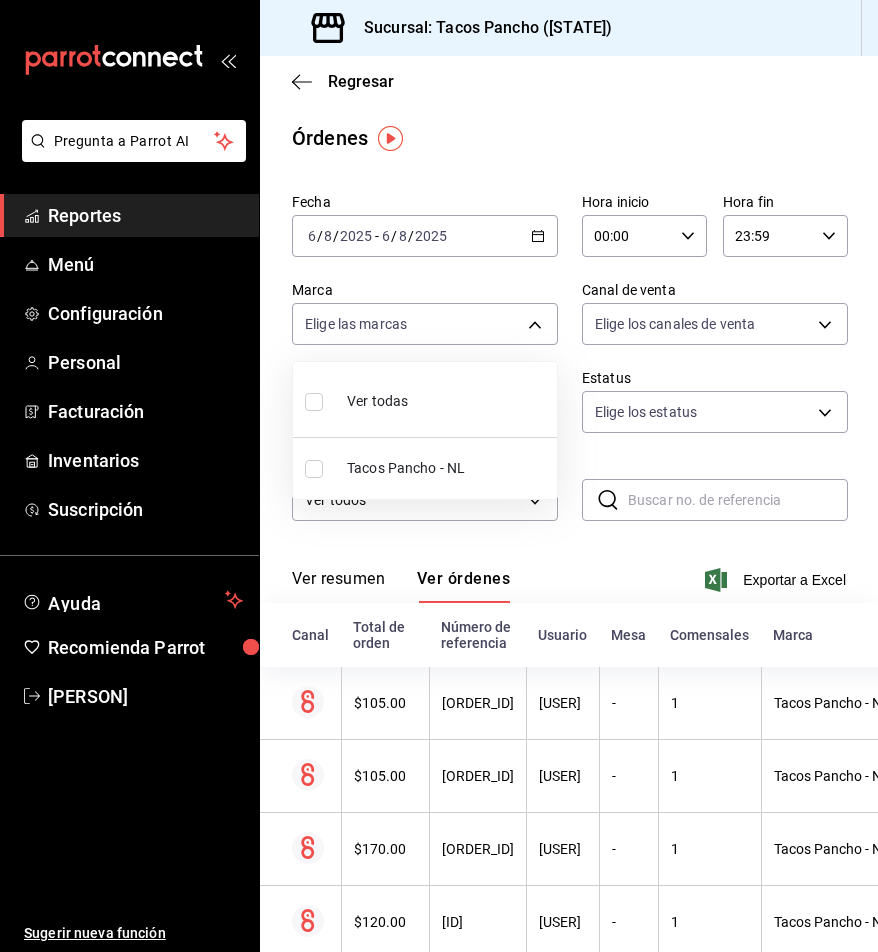 click at bounding box center (439, 476) 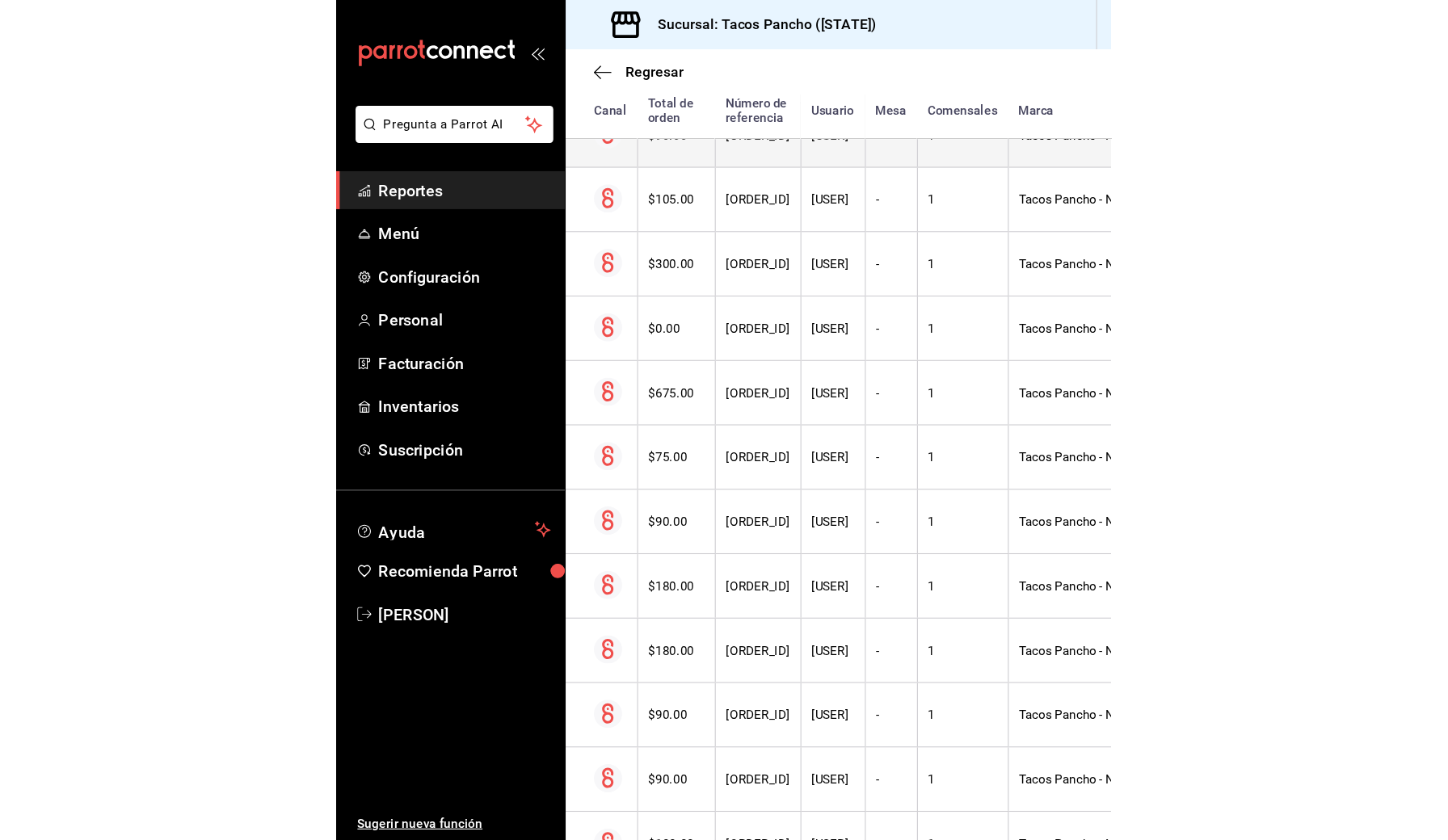 scroll, scrollTop: 1503, scrollLeft: 0, axis: vertical 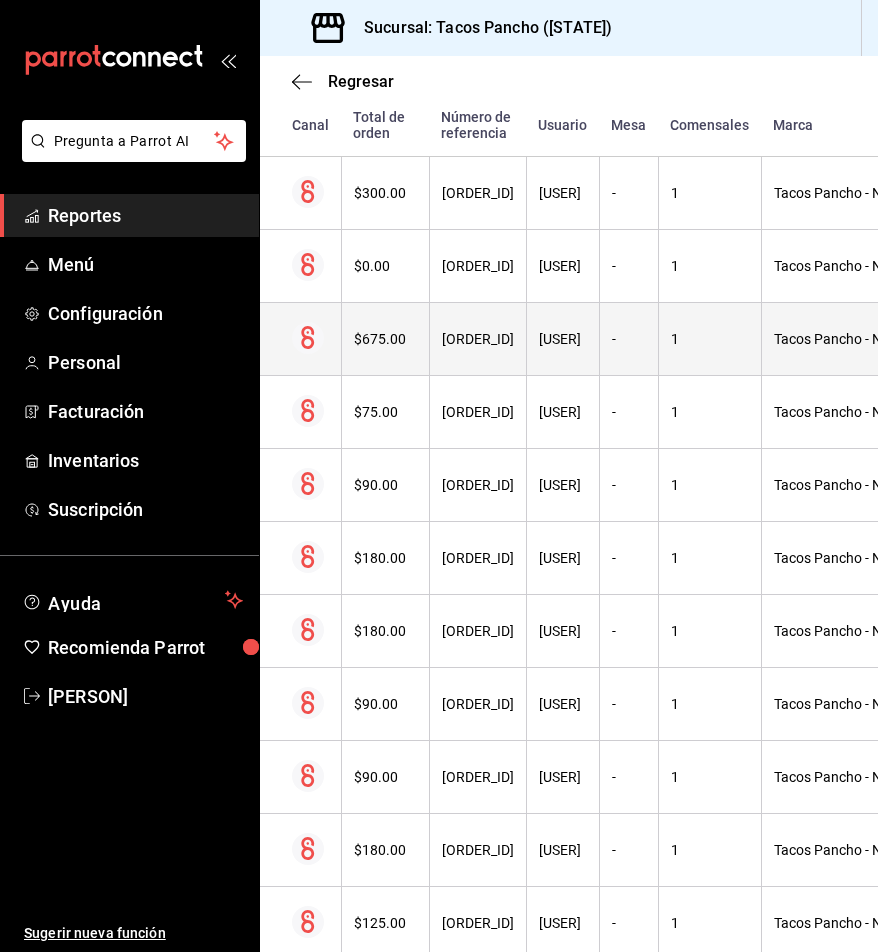 click on "[ORDER_ID]" at bounding box center (477, 339) 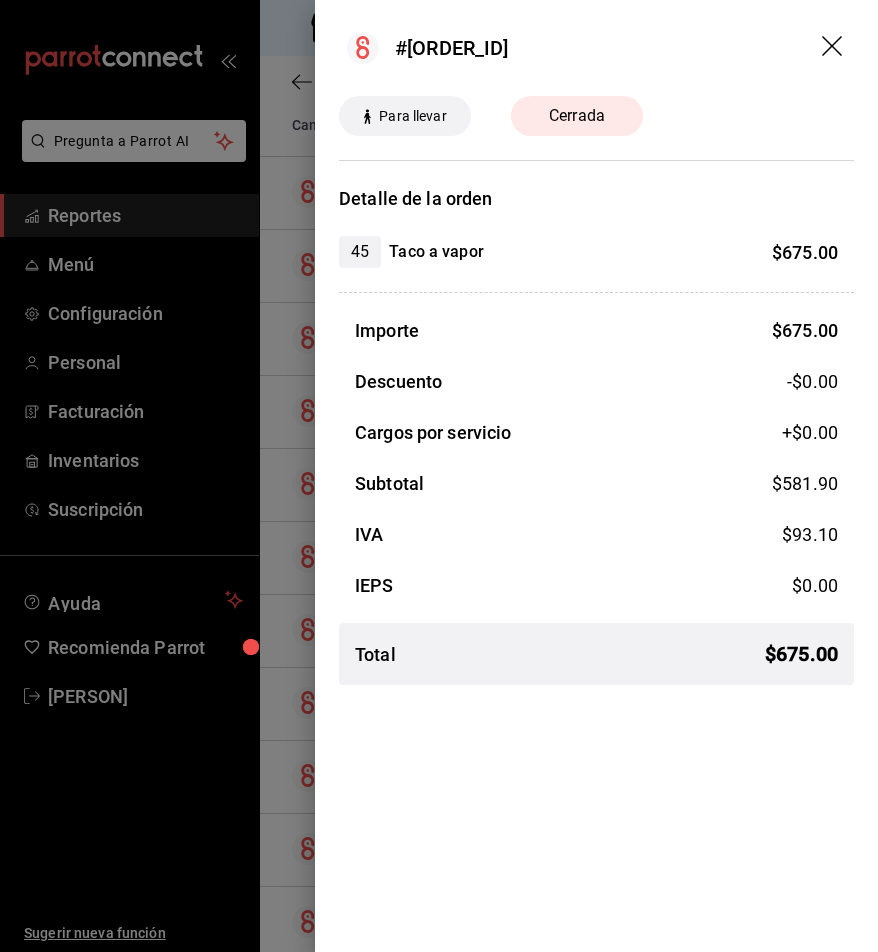 click 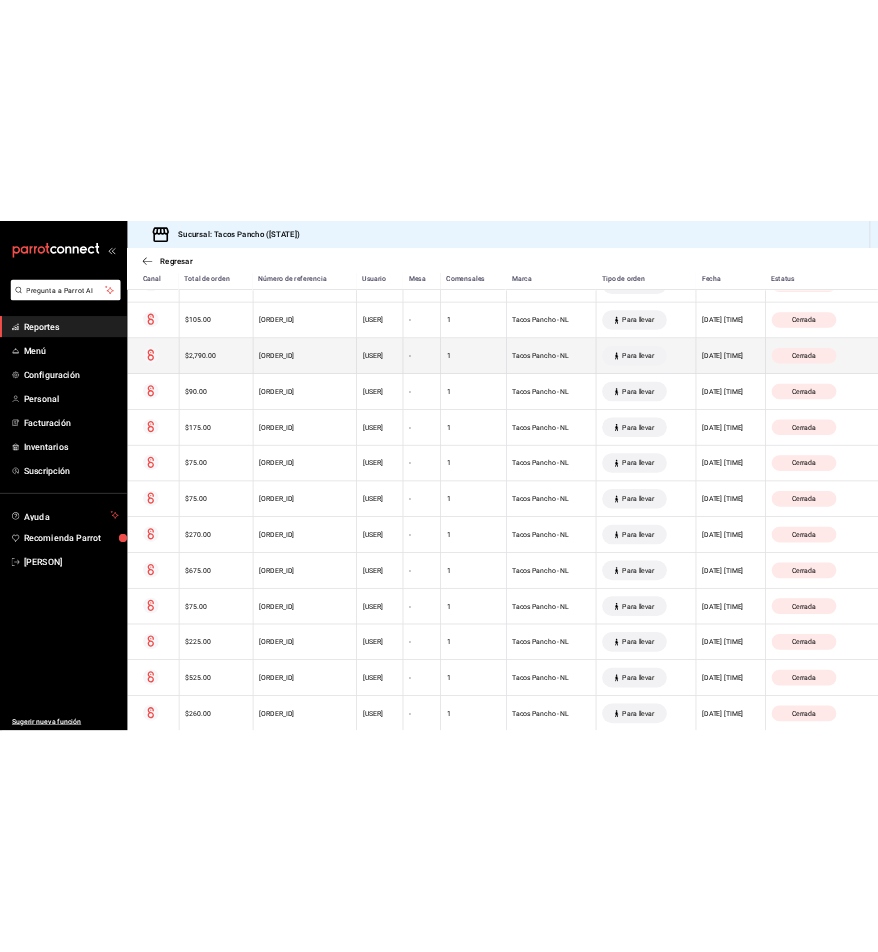 scroll, scrollTop: 4457, scrollLeft: 0, axis: vertical 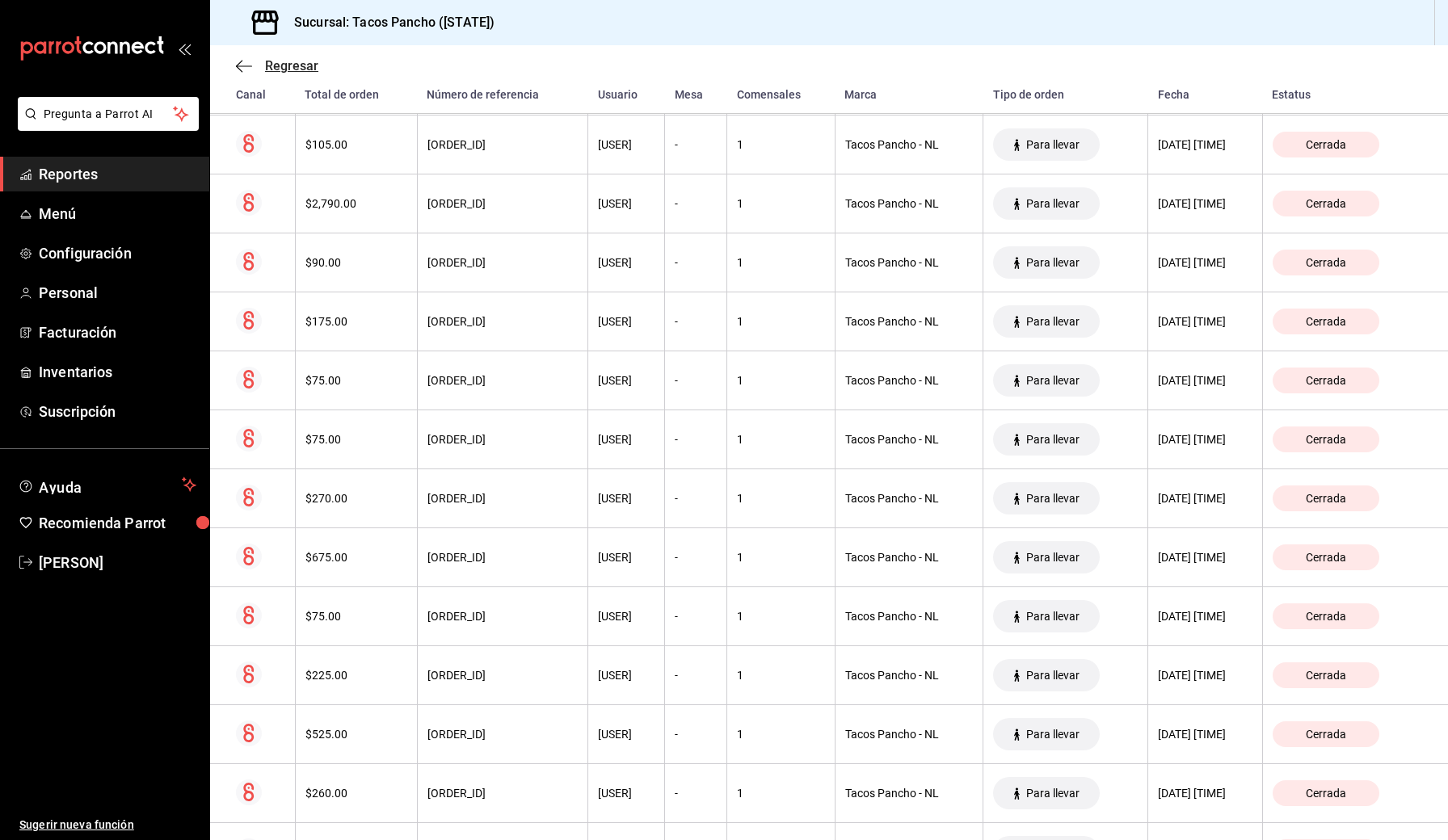 click 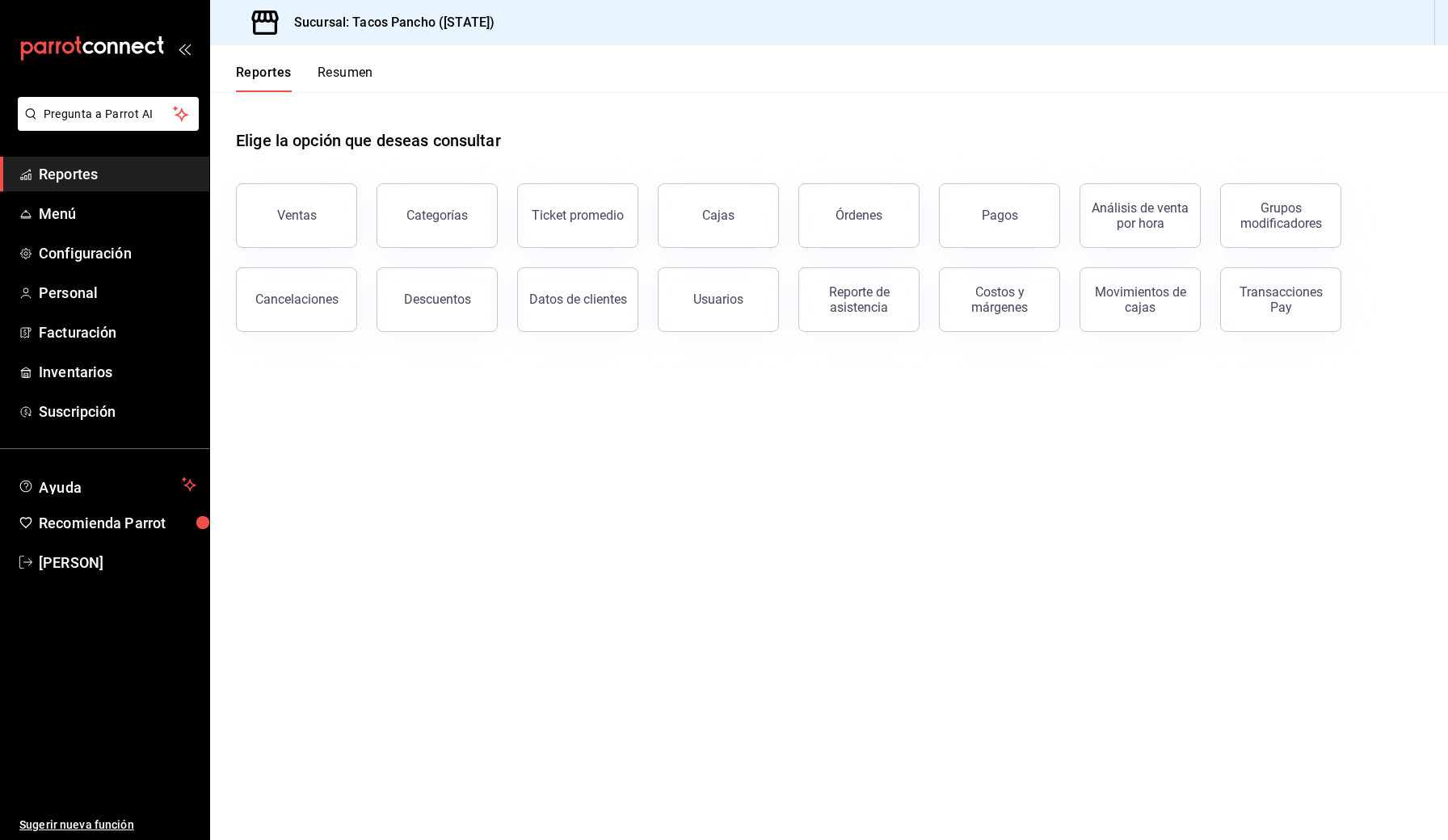 click on "Reportes" at bounding box center [117, 174] 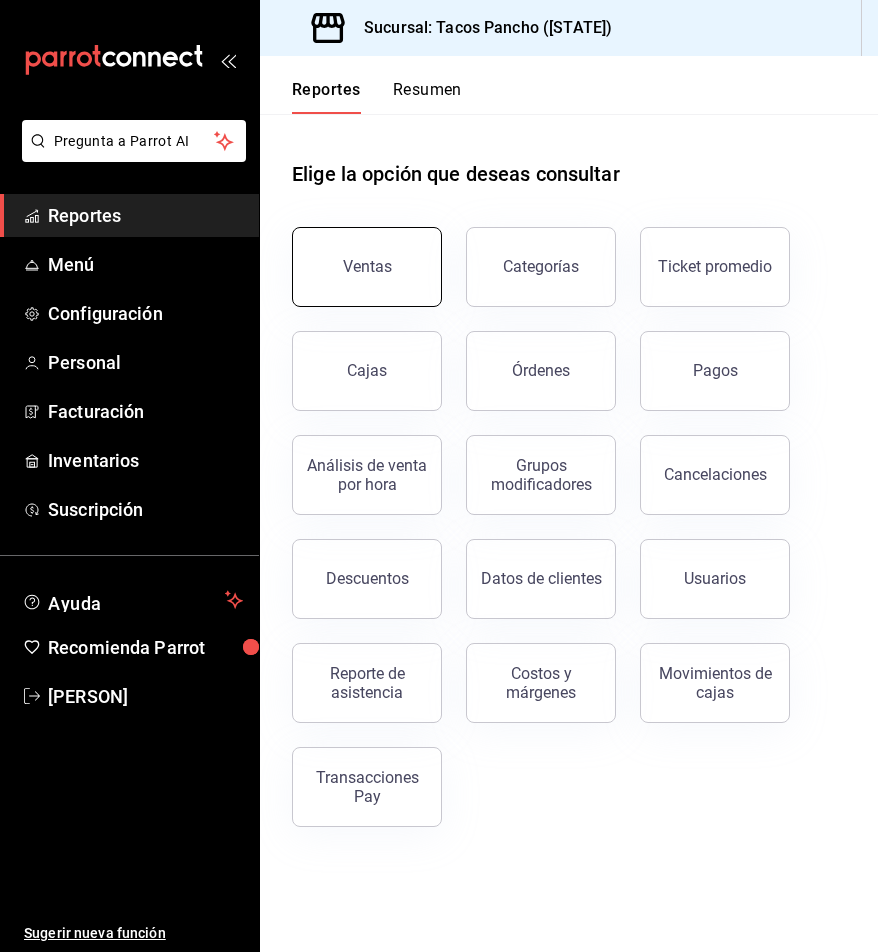 click on "Ventas" at bounding box center [367, 267] 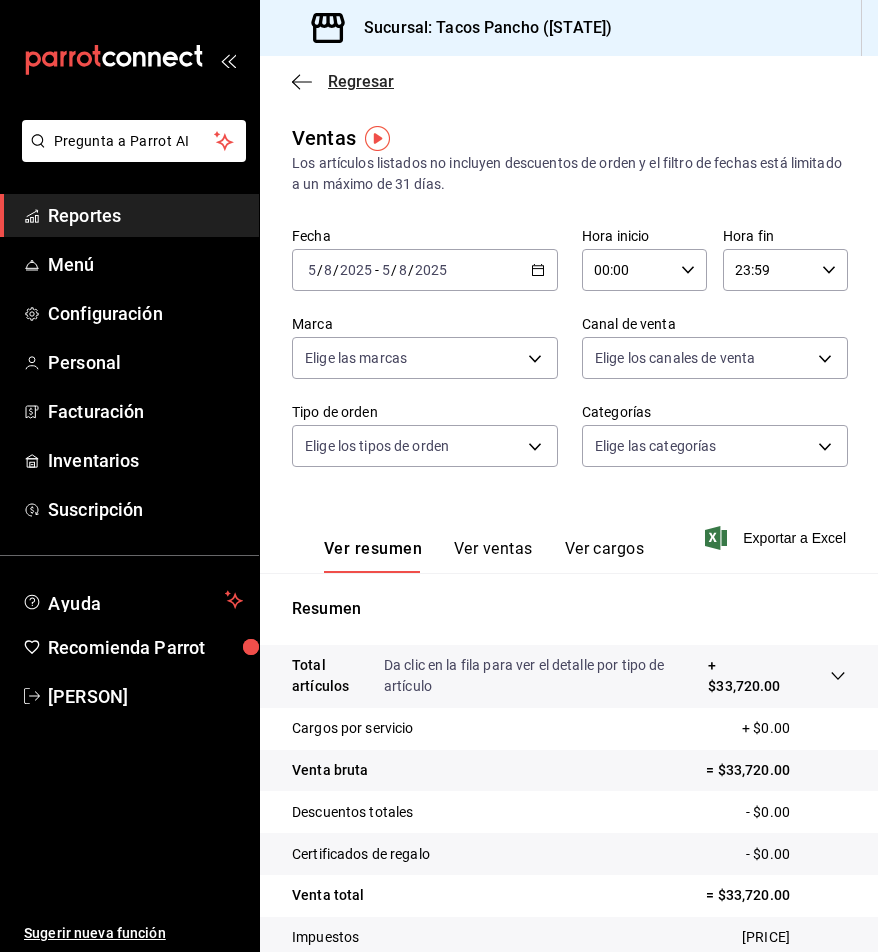 click 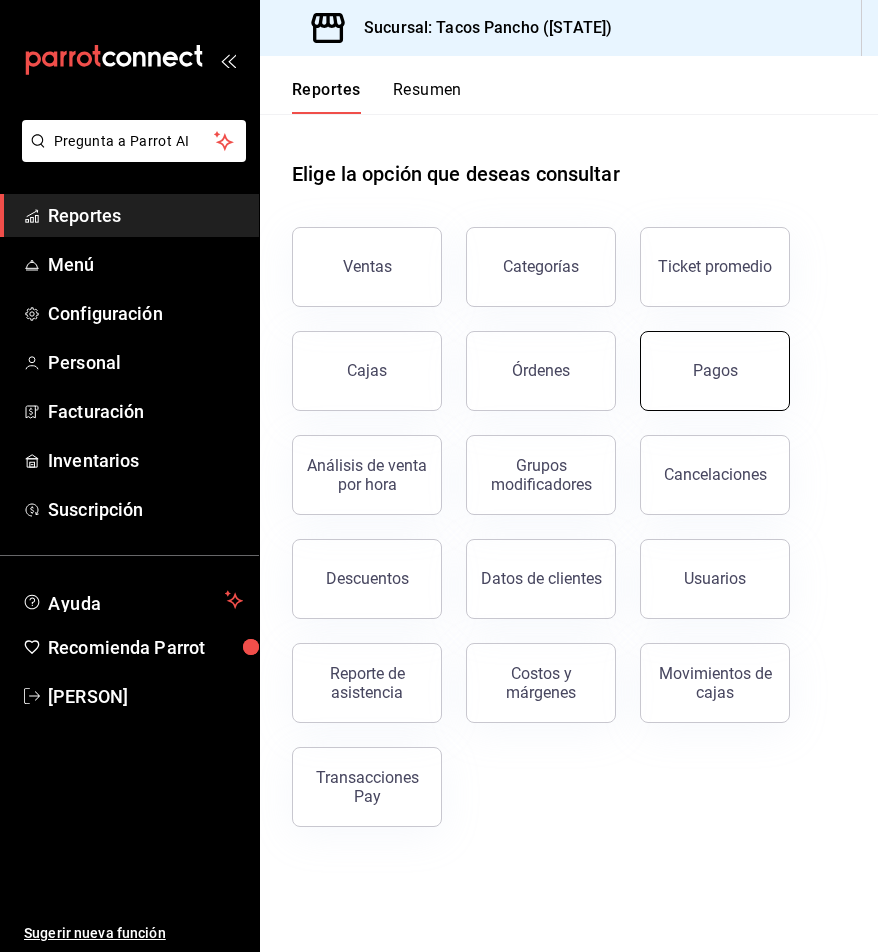 click on "Pagos" at bounding box center (715, 371) 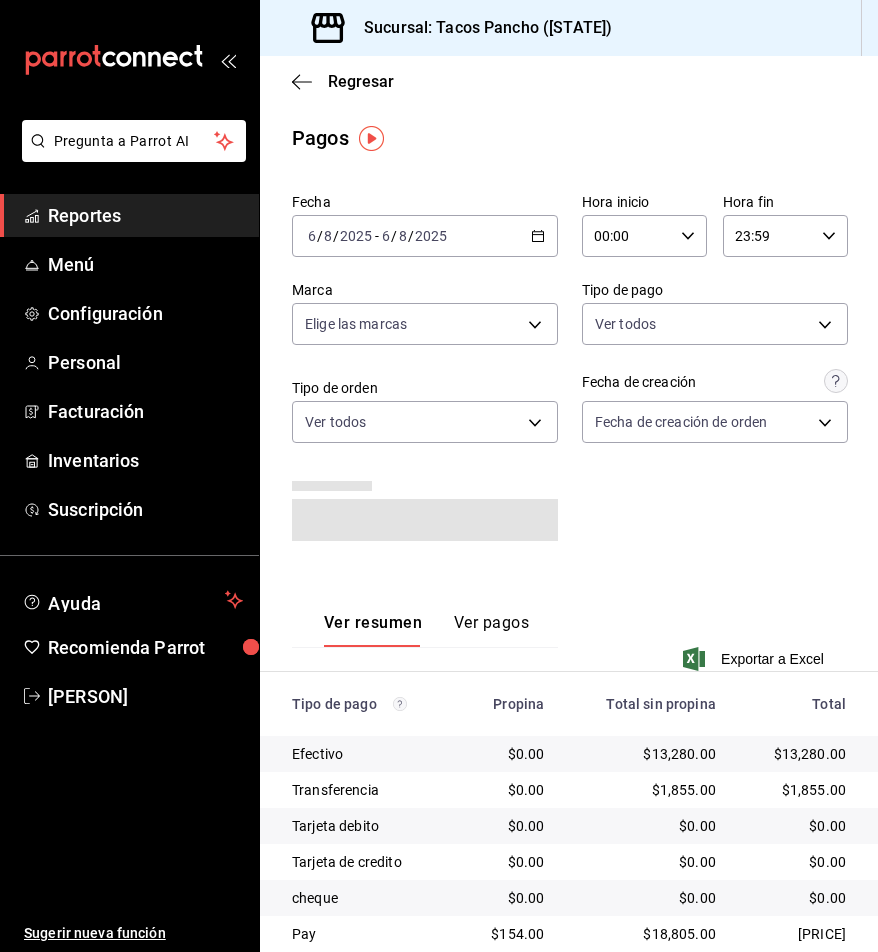 scroll, scrollTop: 0, scrollLeft: 0, axis: both 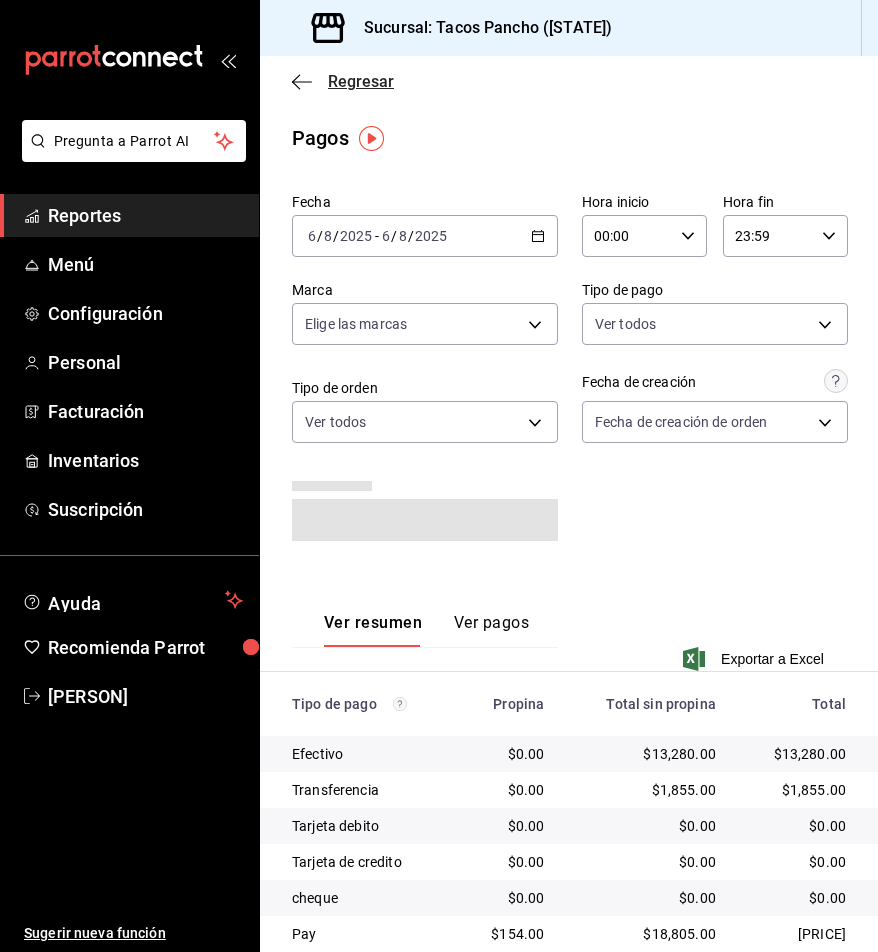 click 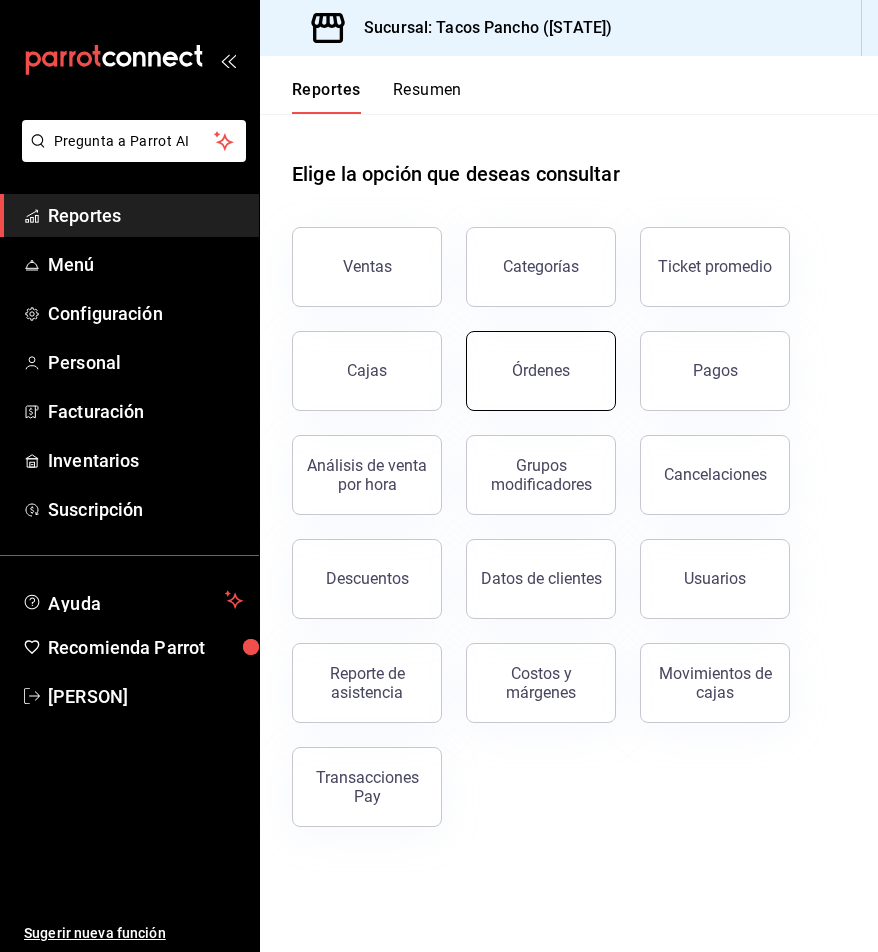click on "Órdenes" at bounding box center (541, 371) 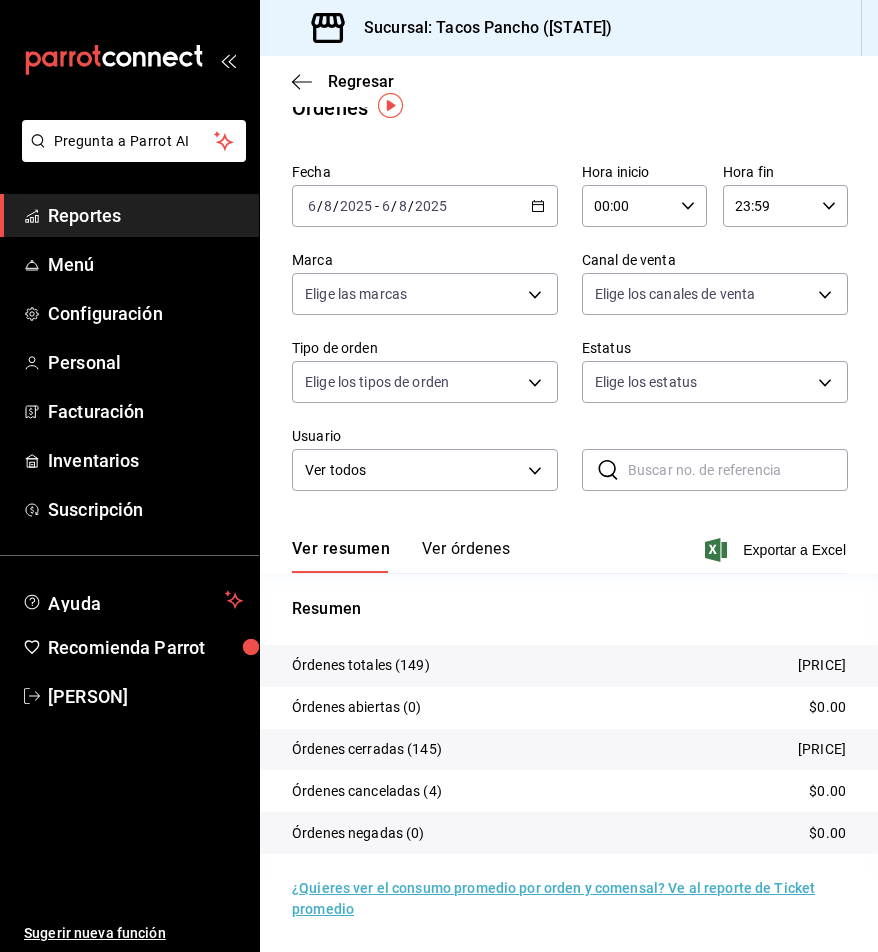 scroll, scrollTop: 30, scrollLeft: 0, axis: vertical 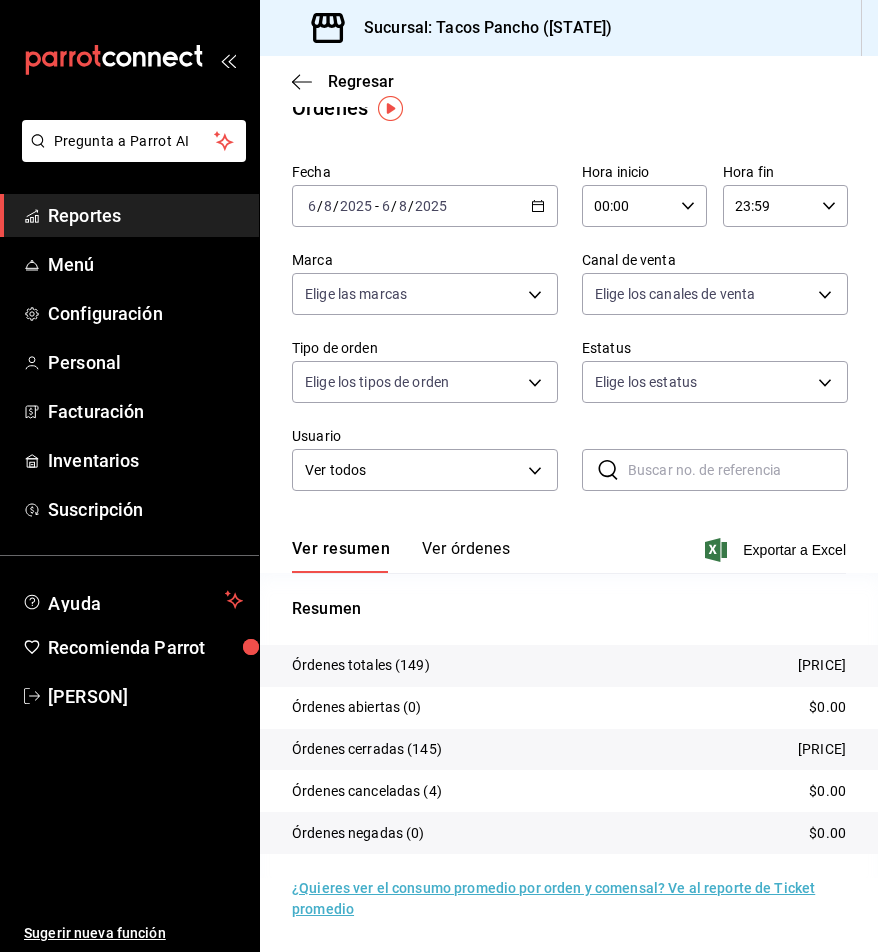 click on "Ver órdenes" at bounding box center (466, 556) 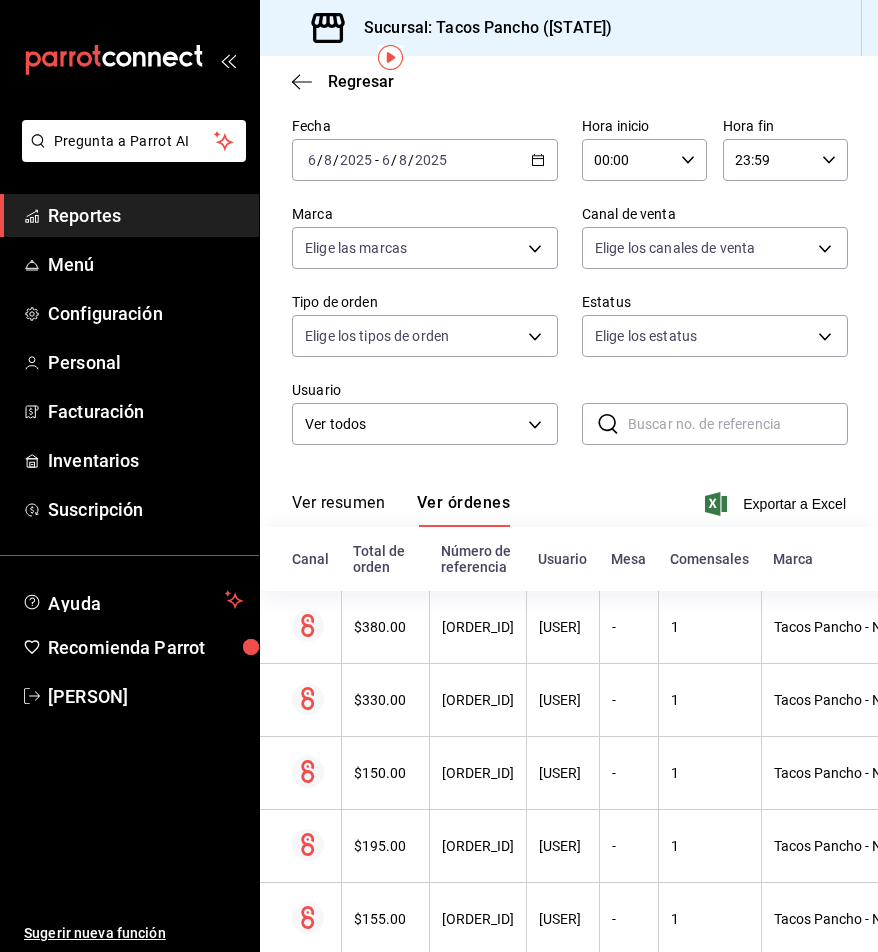 scroll, scrollTop: 81, scrollLeft: 0, axis: vertical 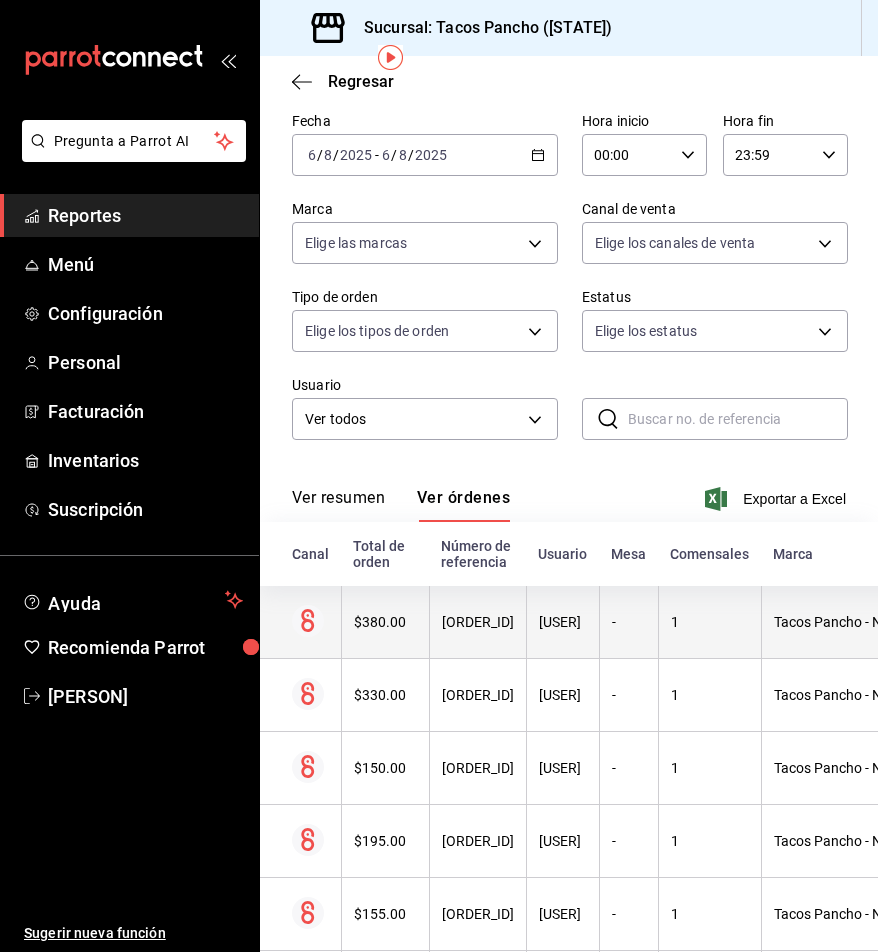 click on "[ORDER_ID]" at bounding box center [477, 622] 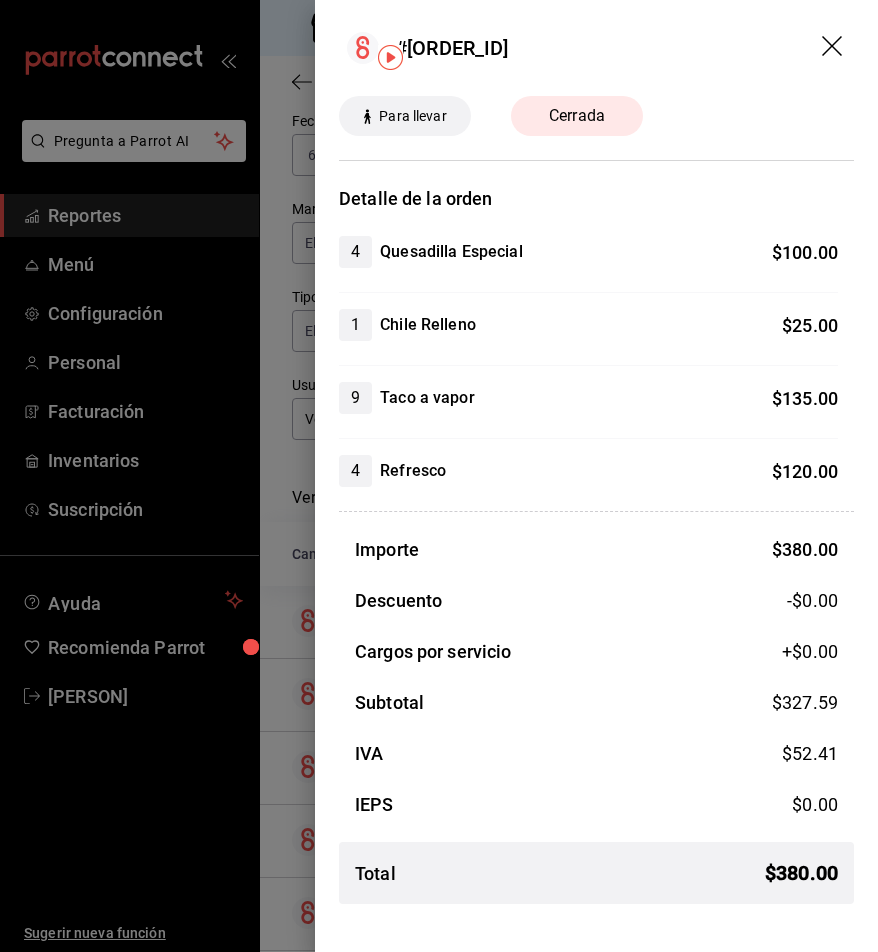 click 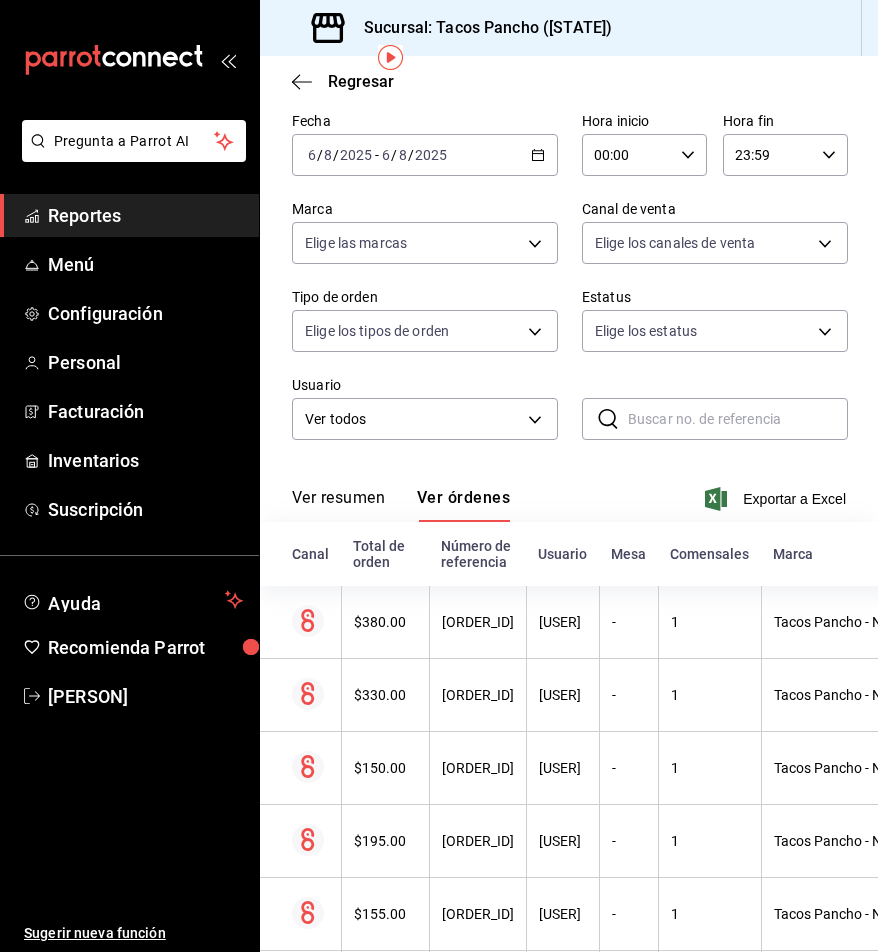 click on "Regresar" at bounding box center (569, 81) 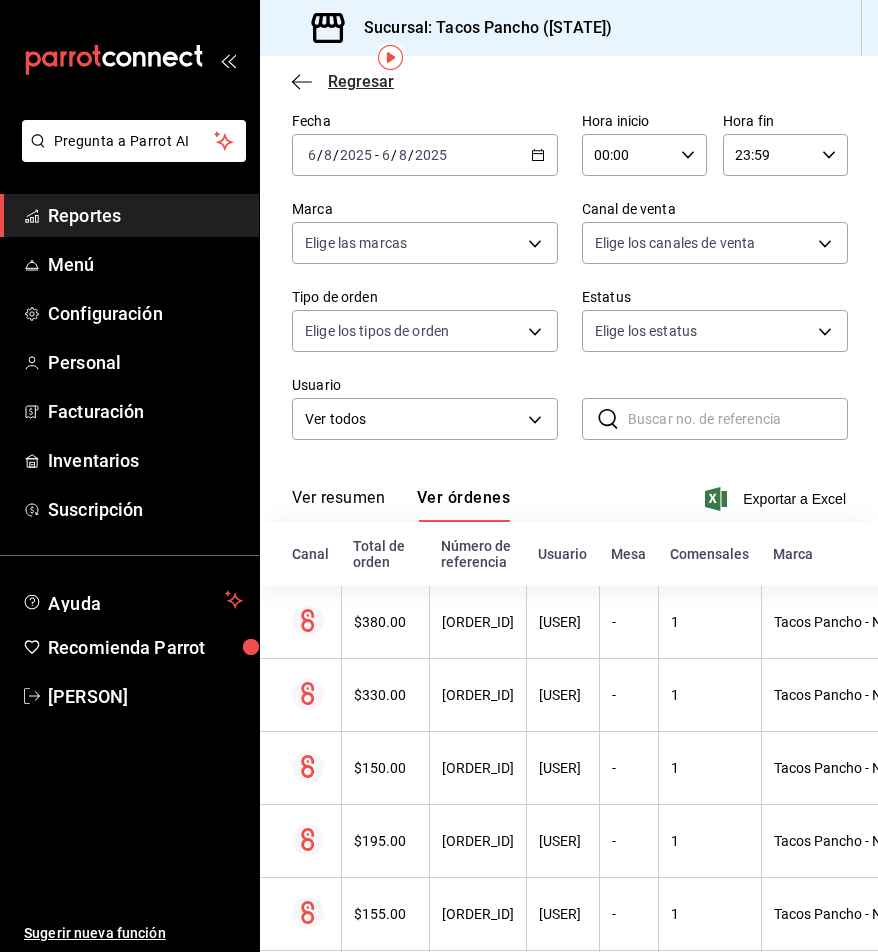 click 